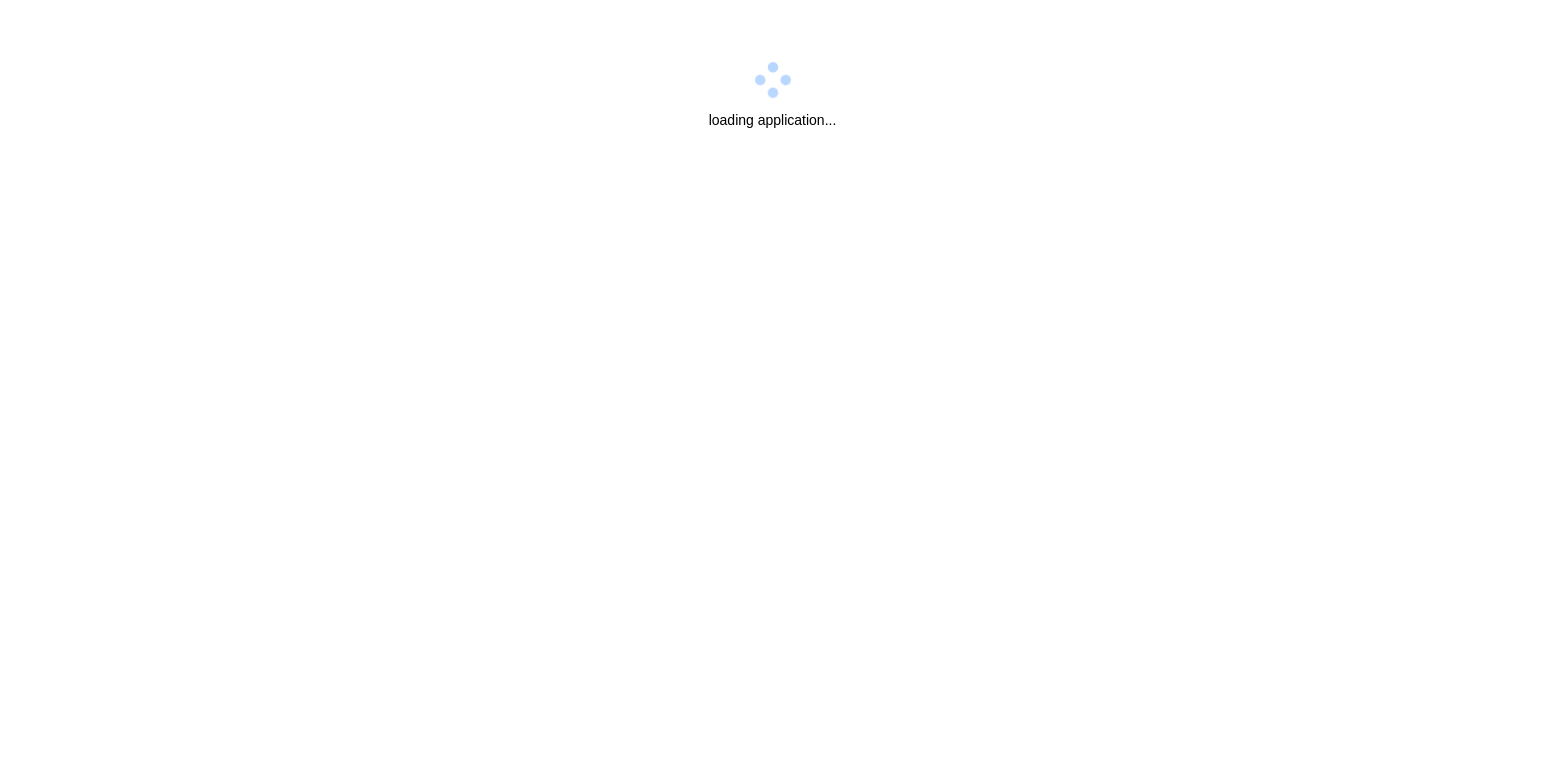 scroll, scrollTop: 0, scrollLeft: 0, axis: both 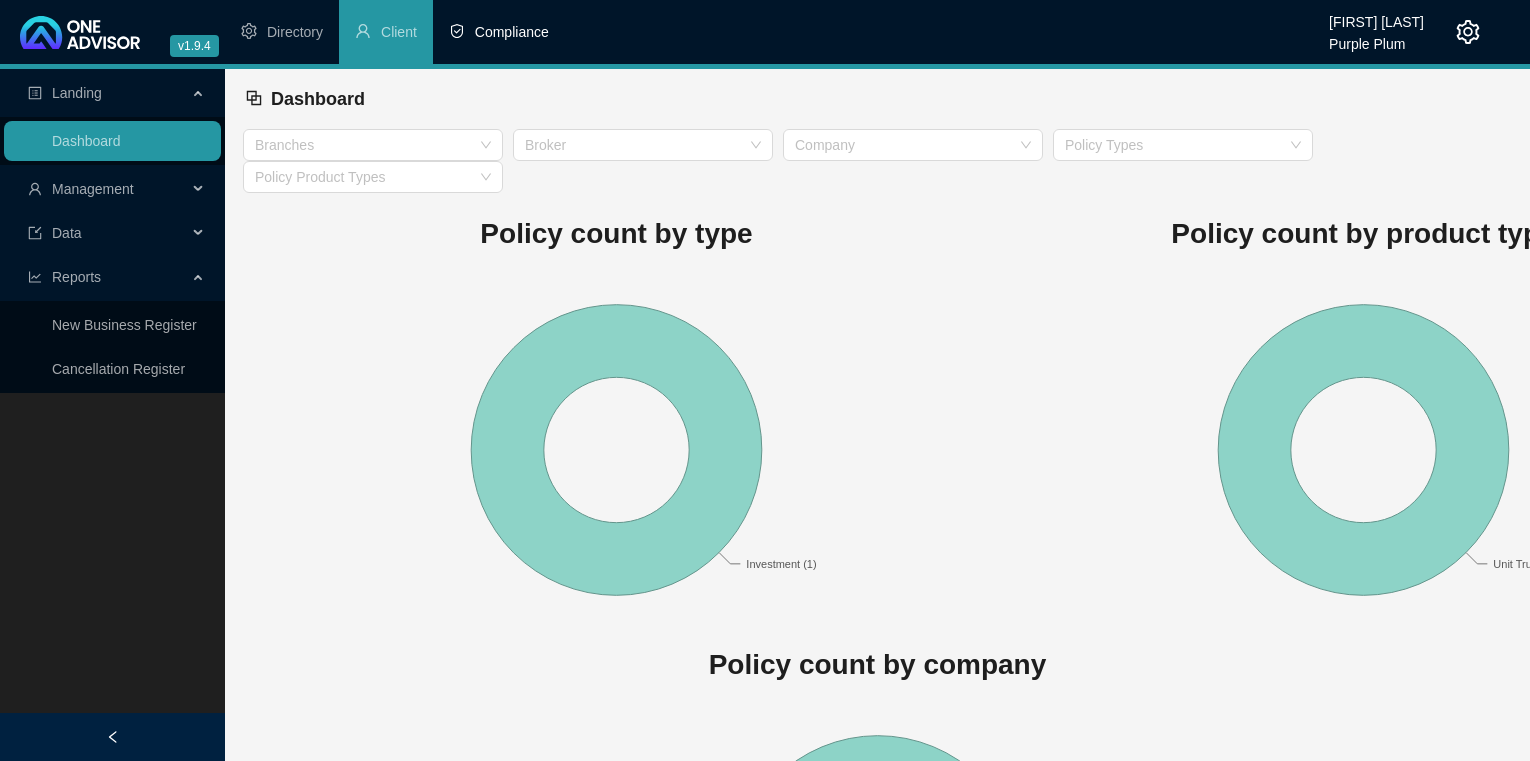 click on "Compliance" at bounding box center (512, 32) 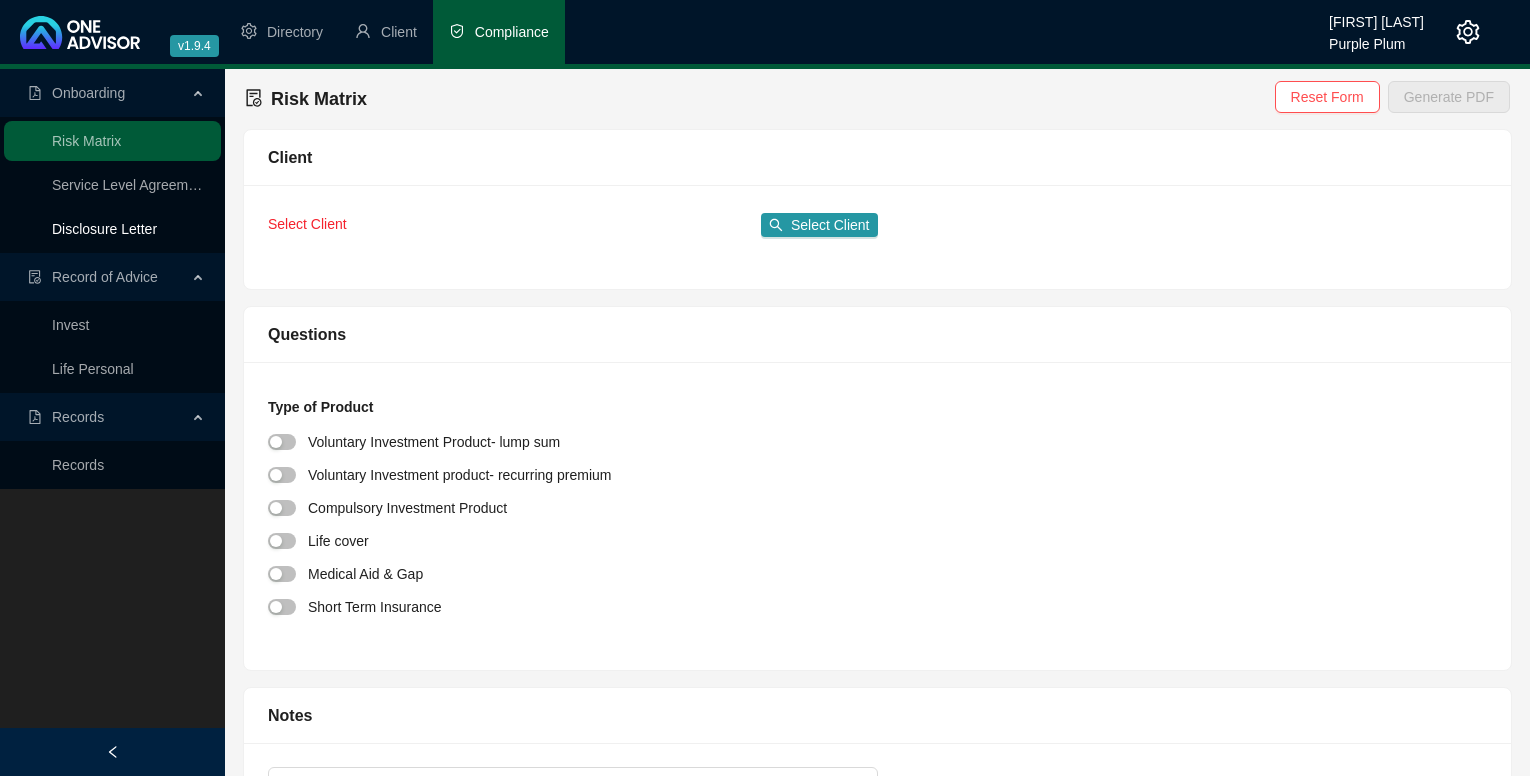 click on "Disclosure Letter" at bounding box center (104, 229) 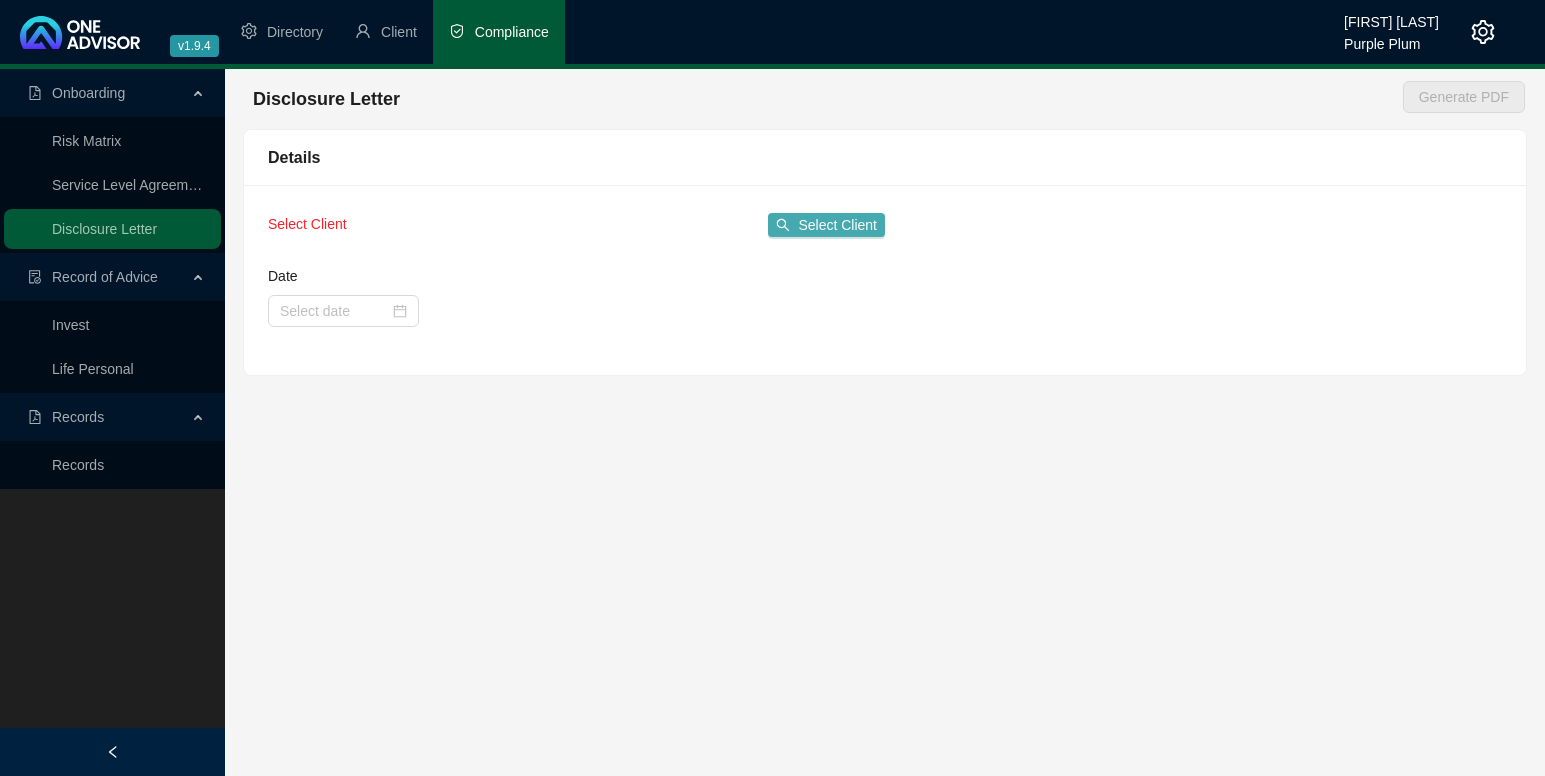 click on "Select Client" at bounding box center [837, 225] 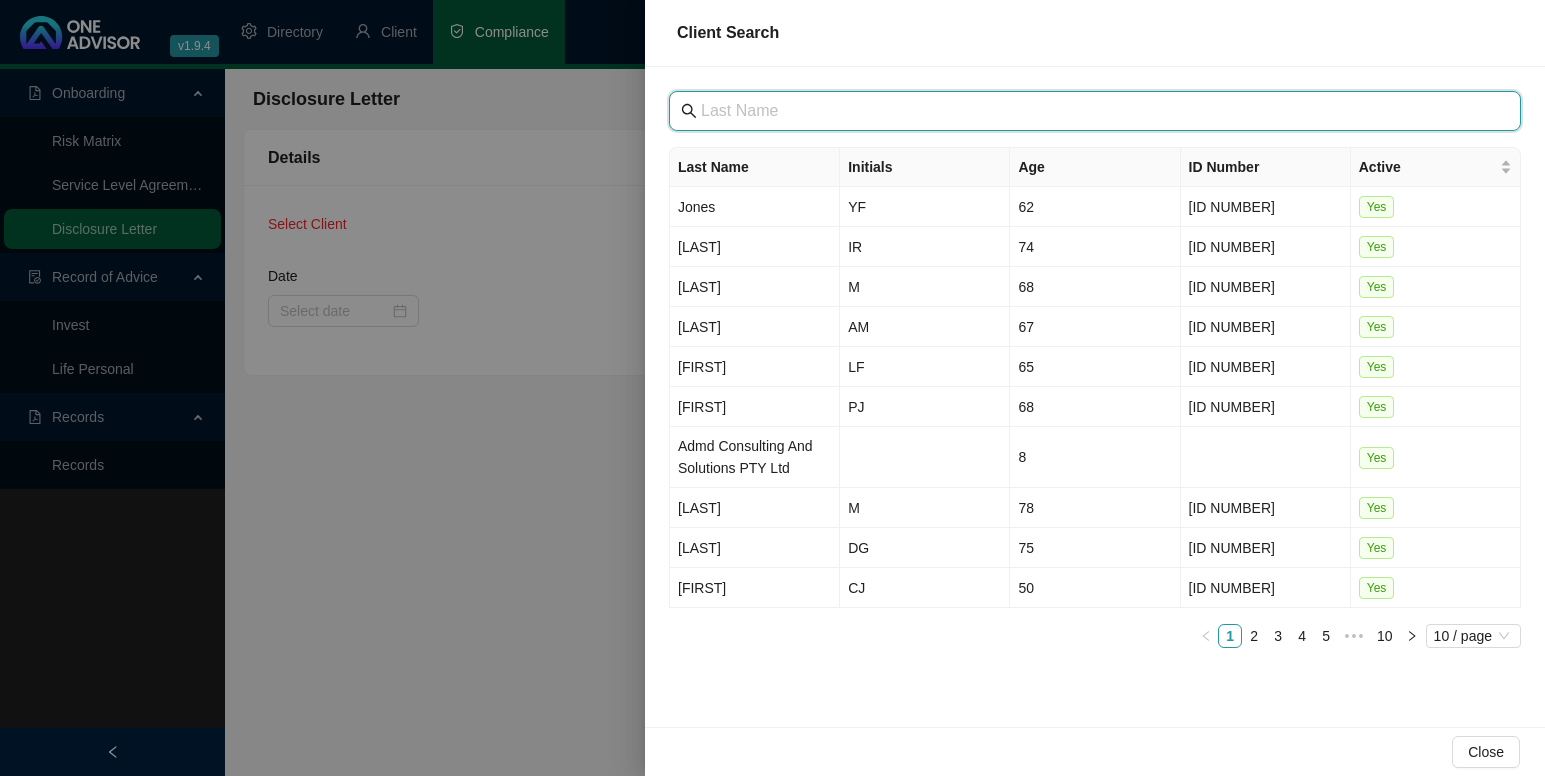 click at bounding box center (1097, 111) 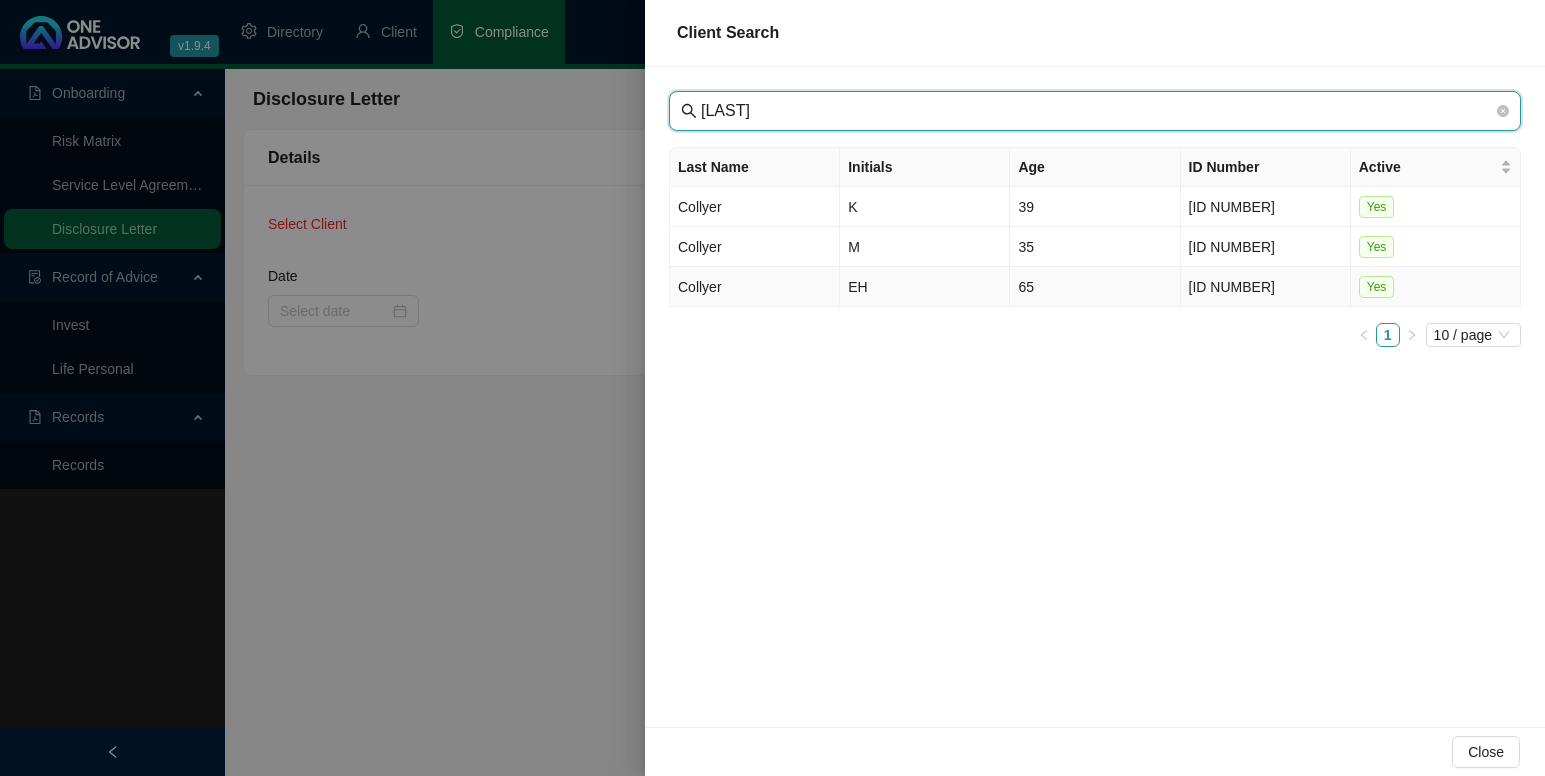 type on "[LAST]" 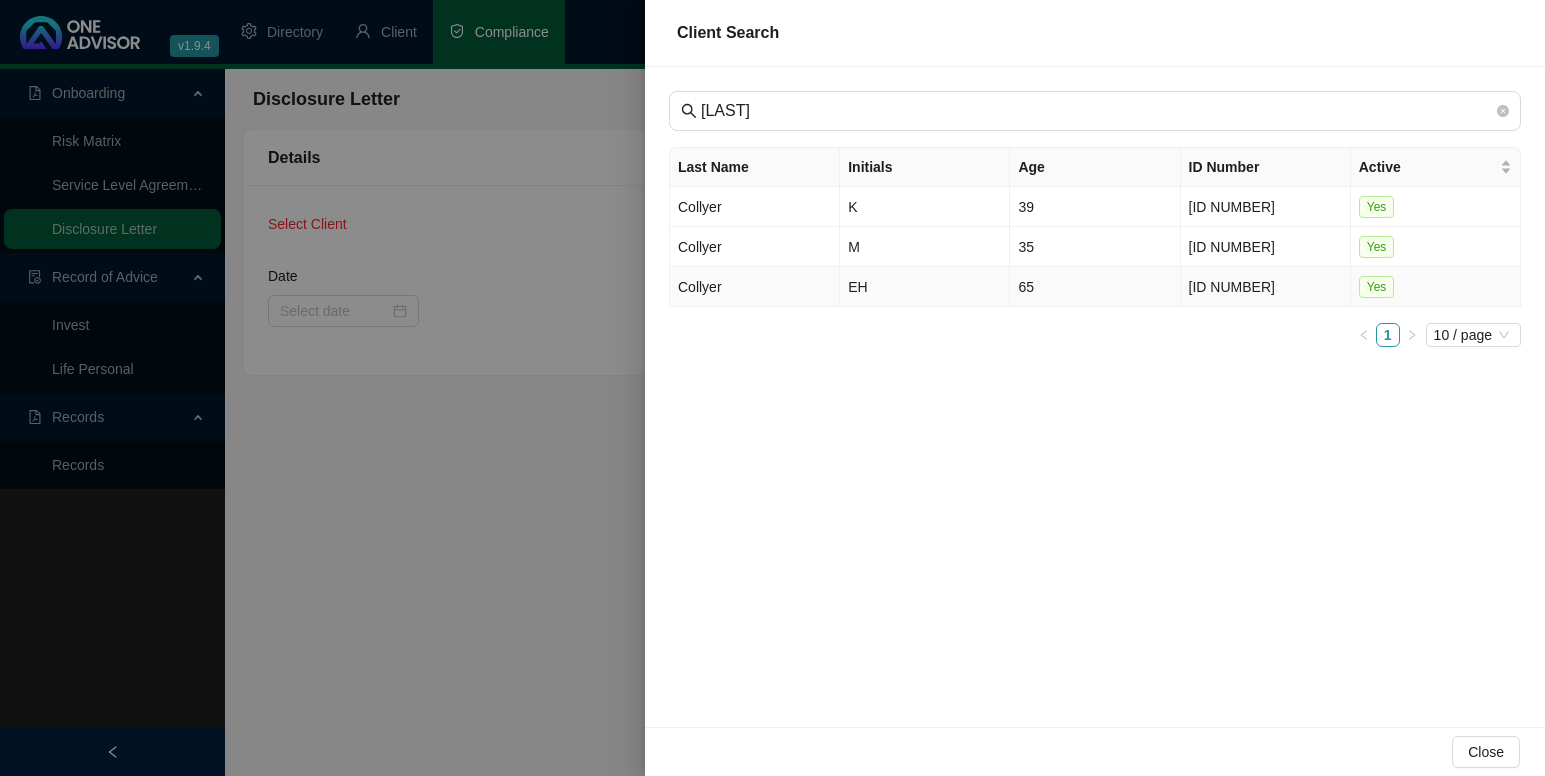 click on "Collyer" at bounding box center (755, 287) 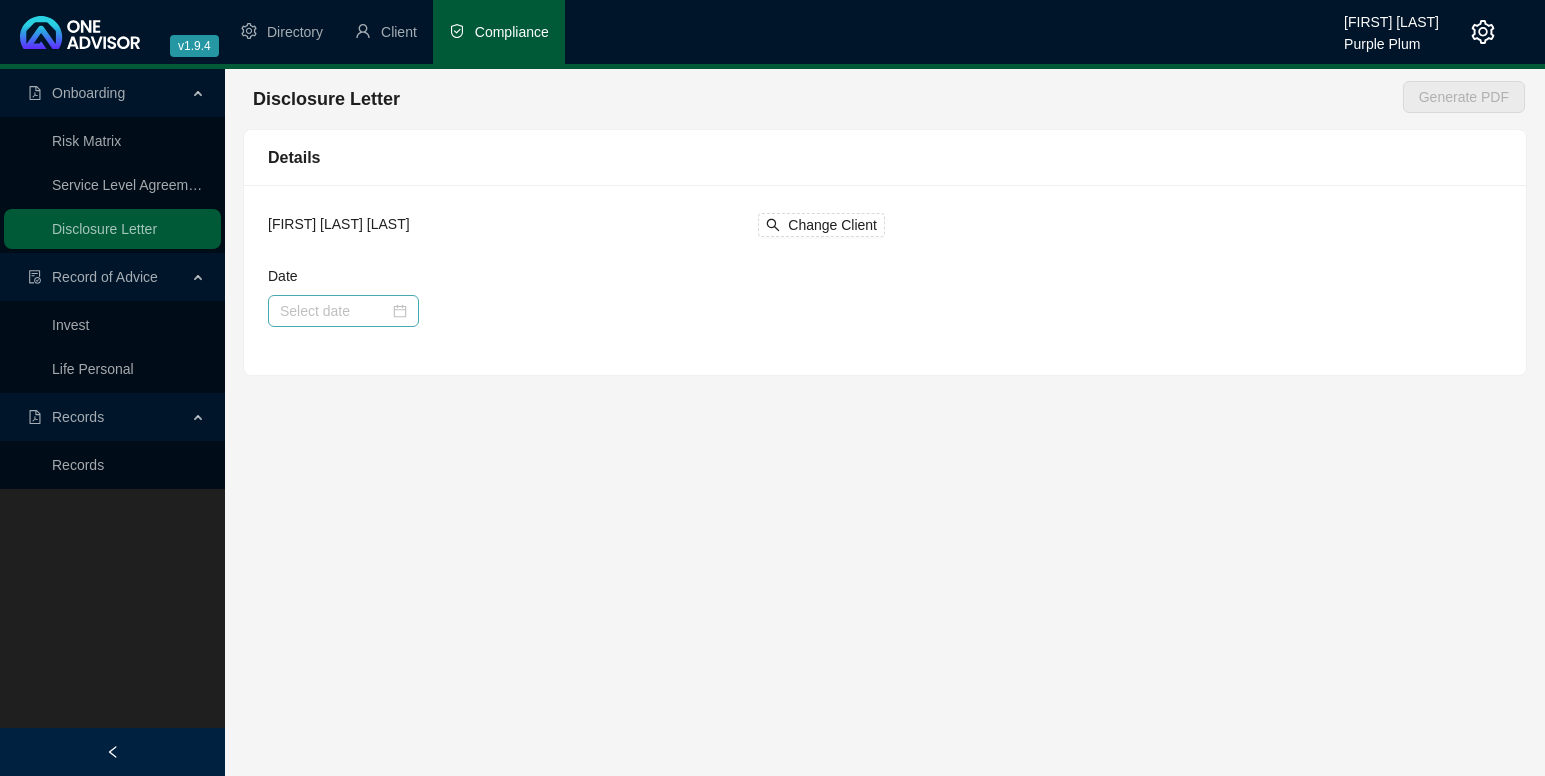 click at bounding box center [343, 311] 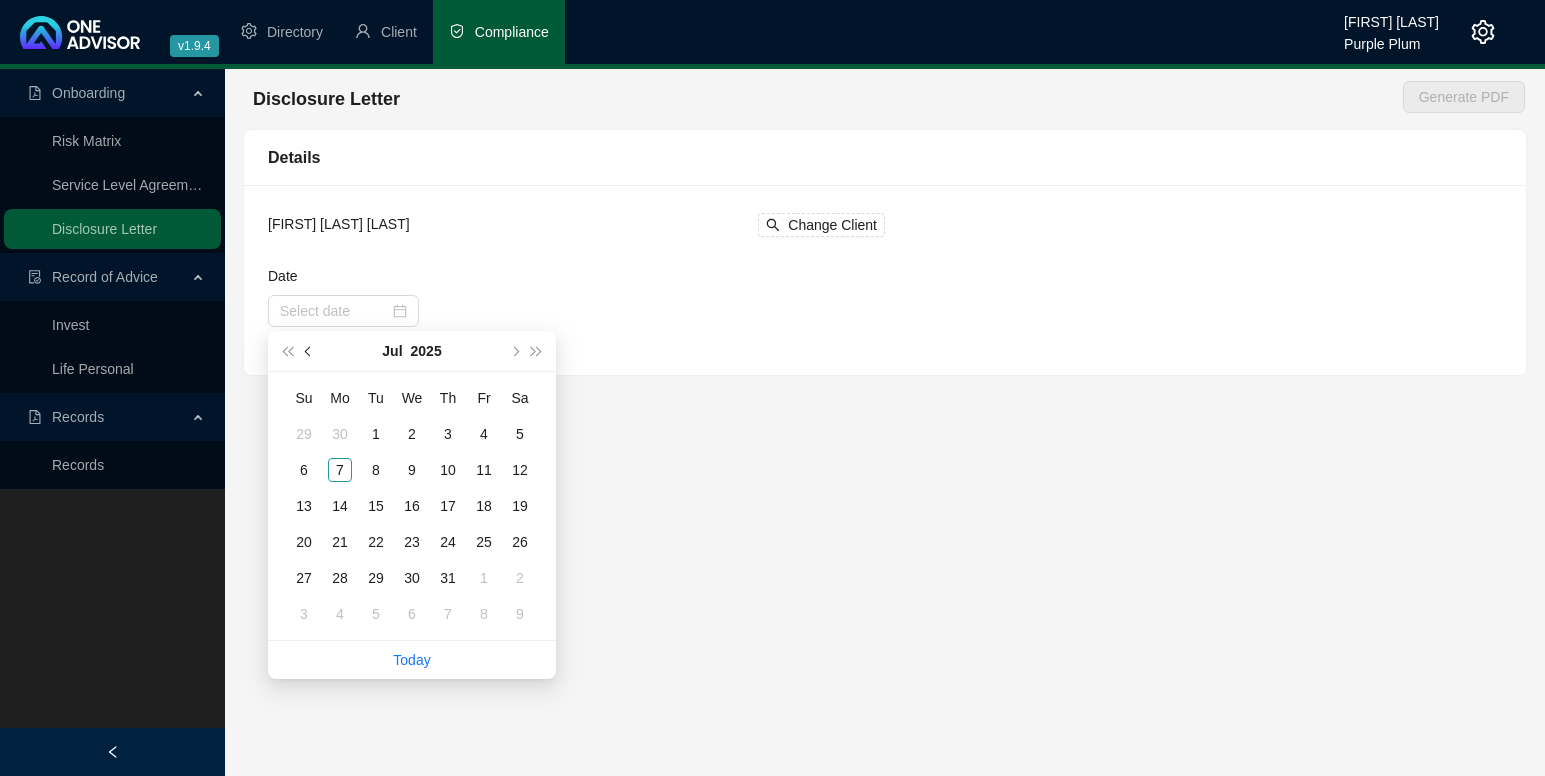 click at bounding box center (310, 351) 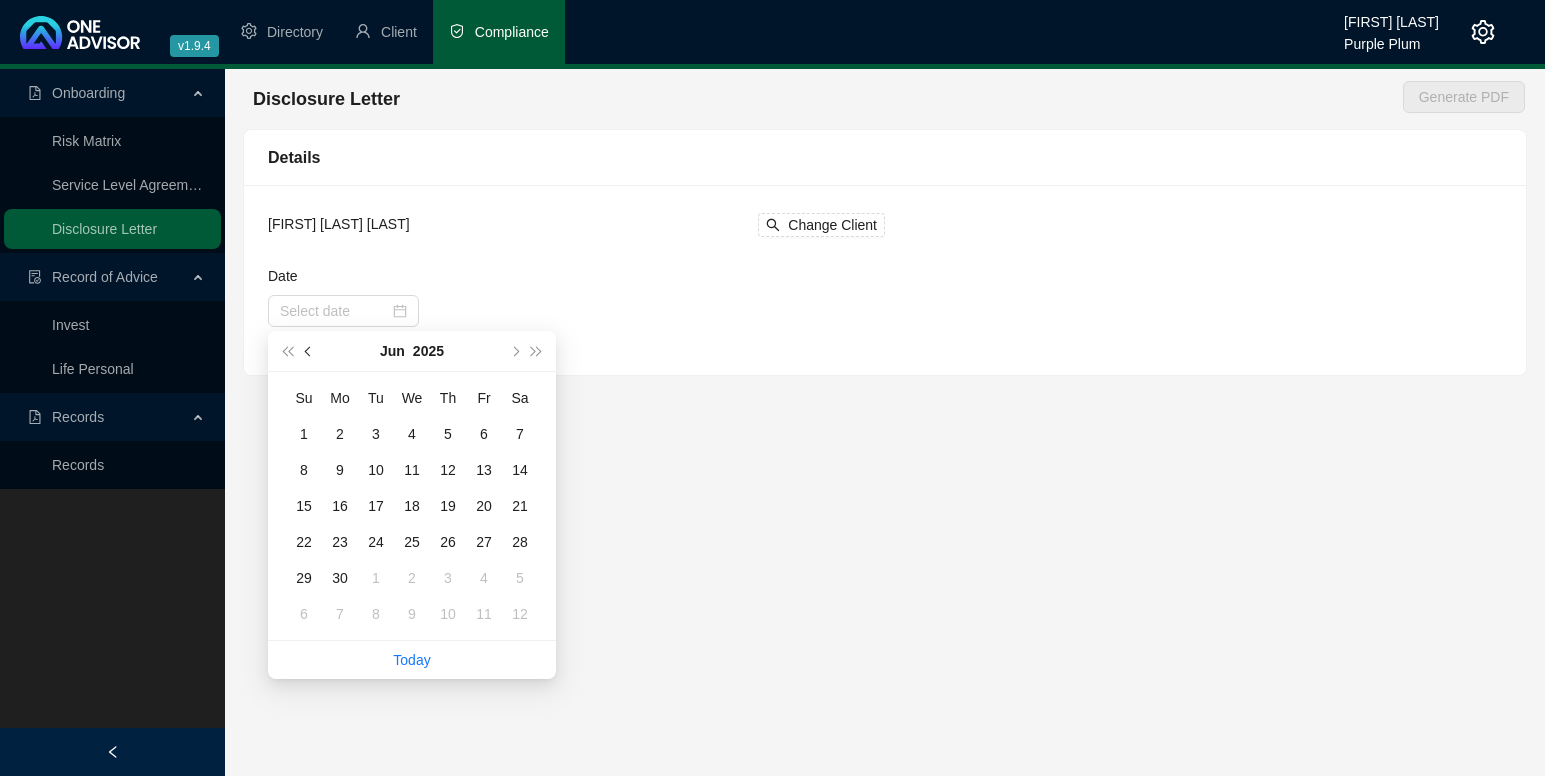 click at bounding box center [310, 351] 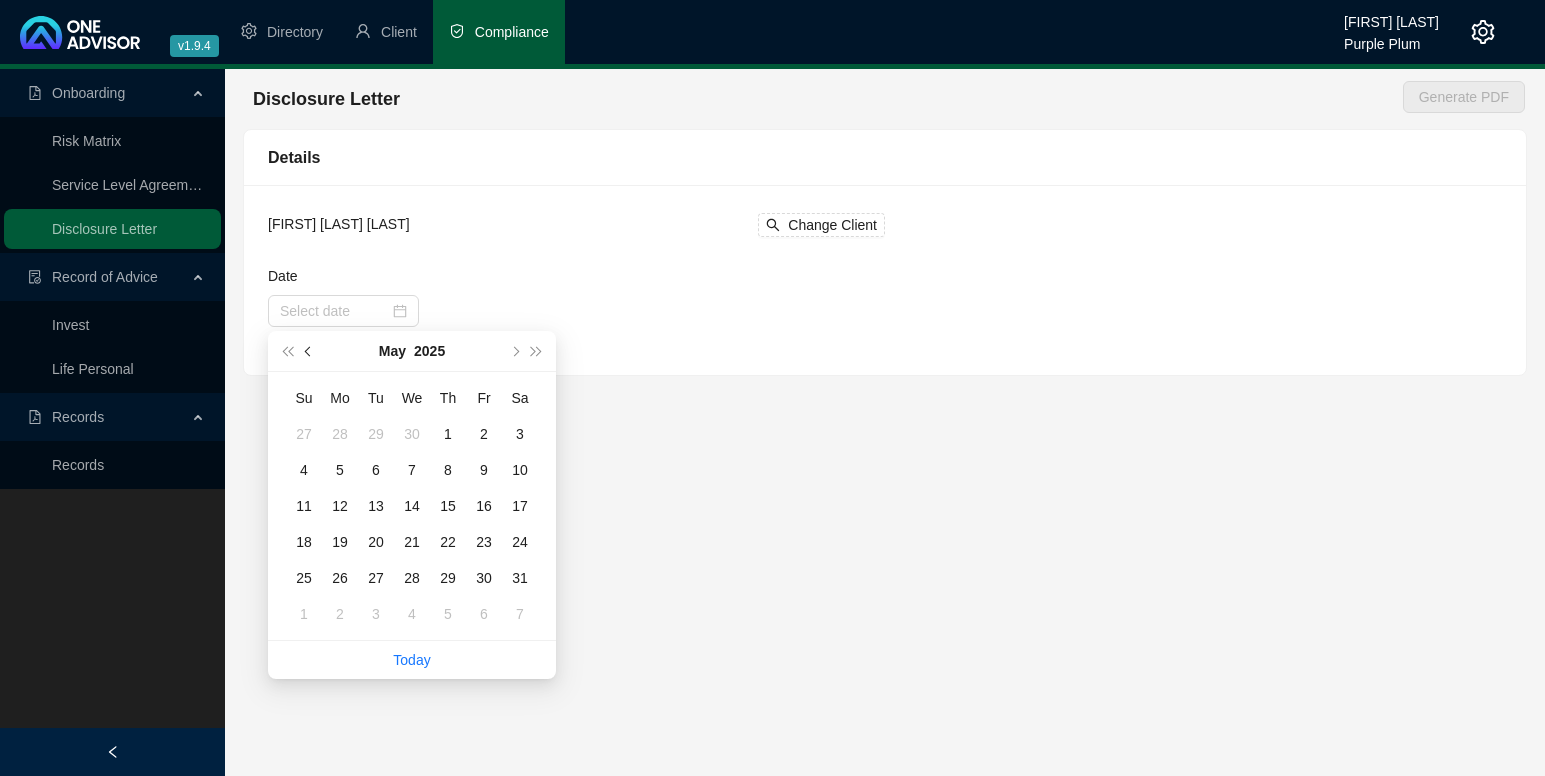 click at bounding box center (310, 351) 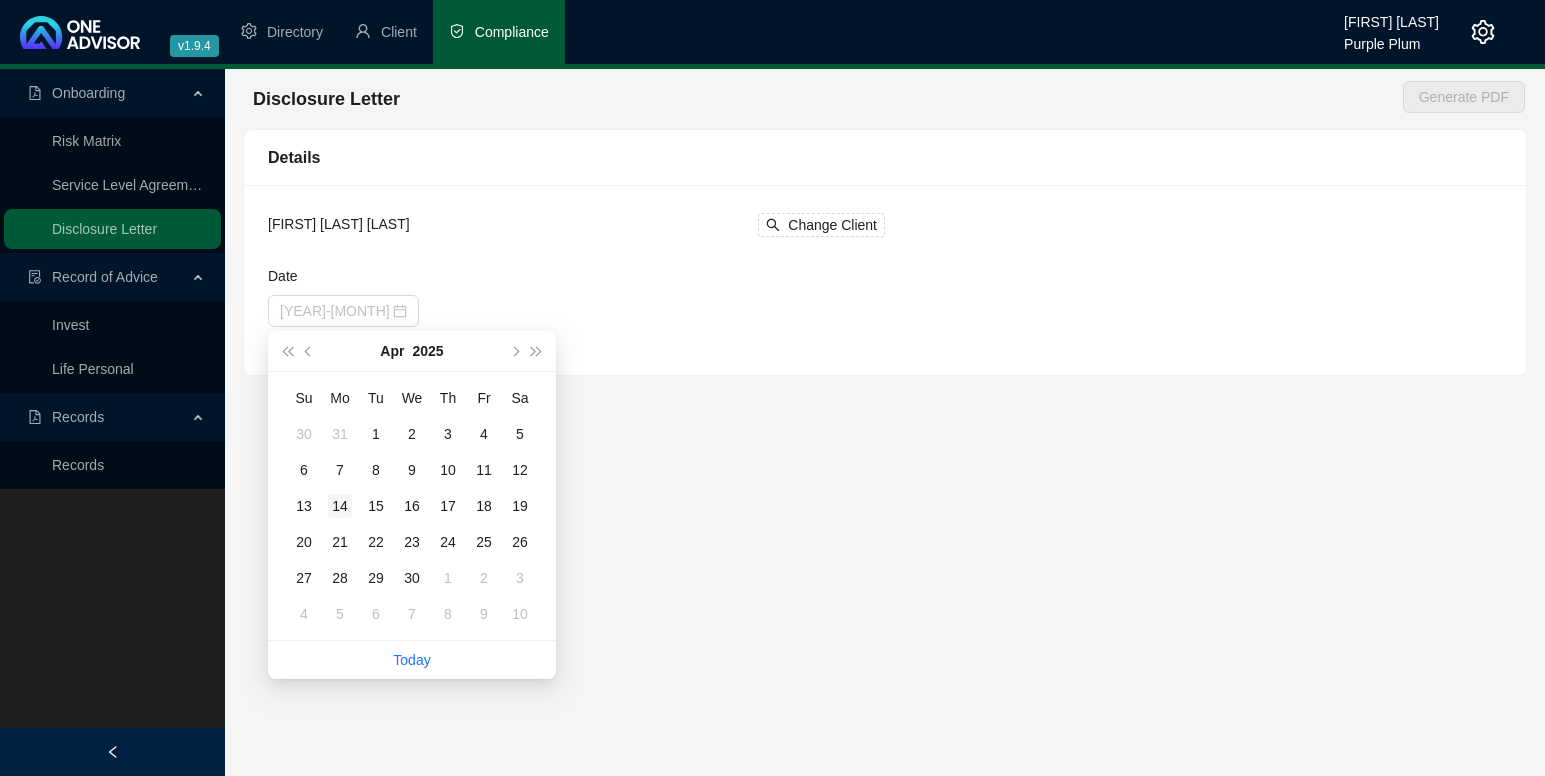 click on "14" at bounding box center [340, 506] 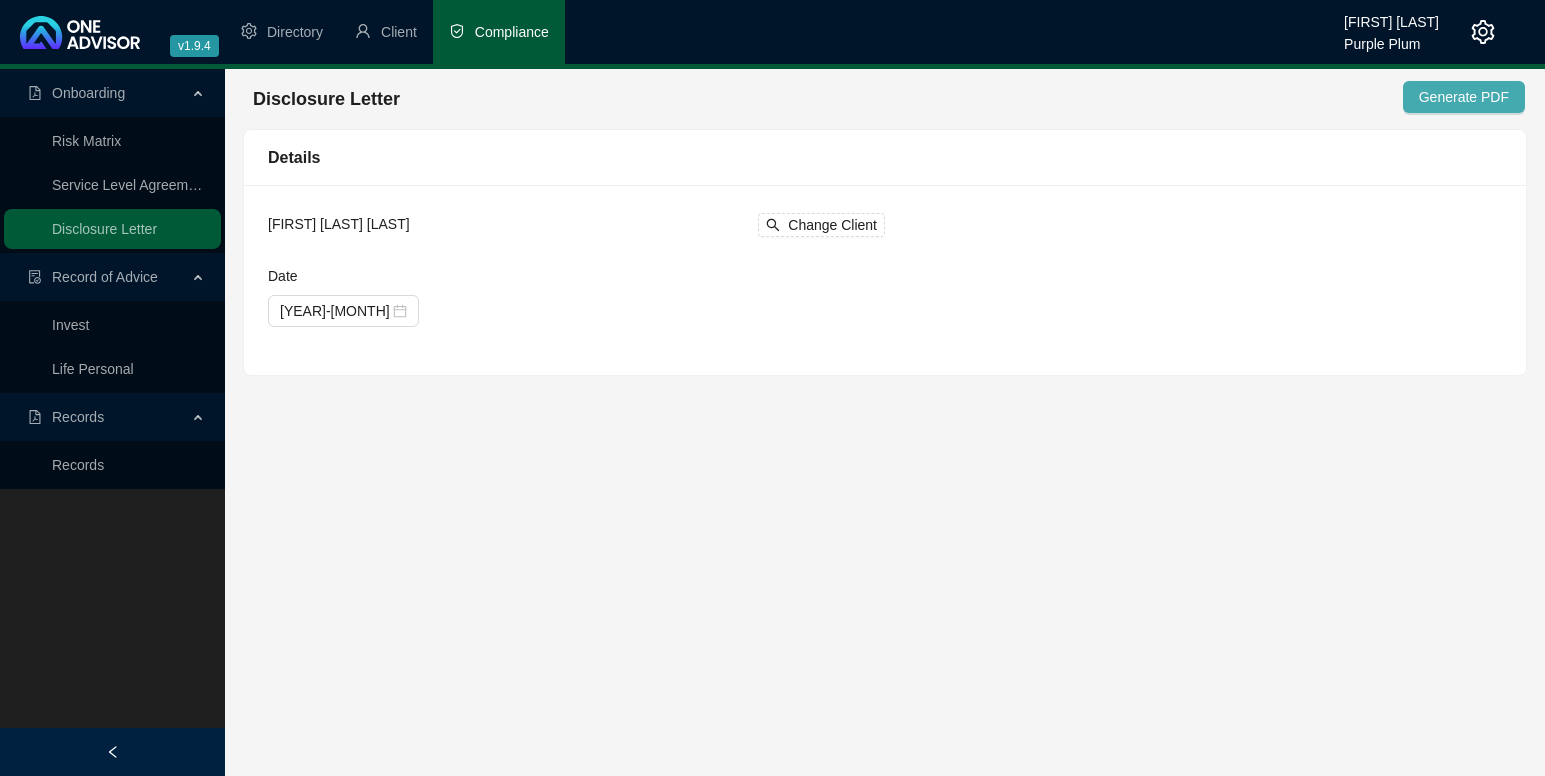 click on "Generate PDF" at bounding box center [1464, 97] 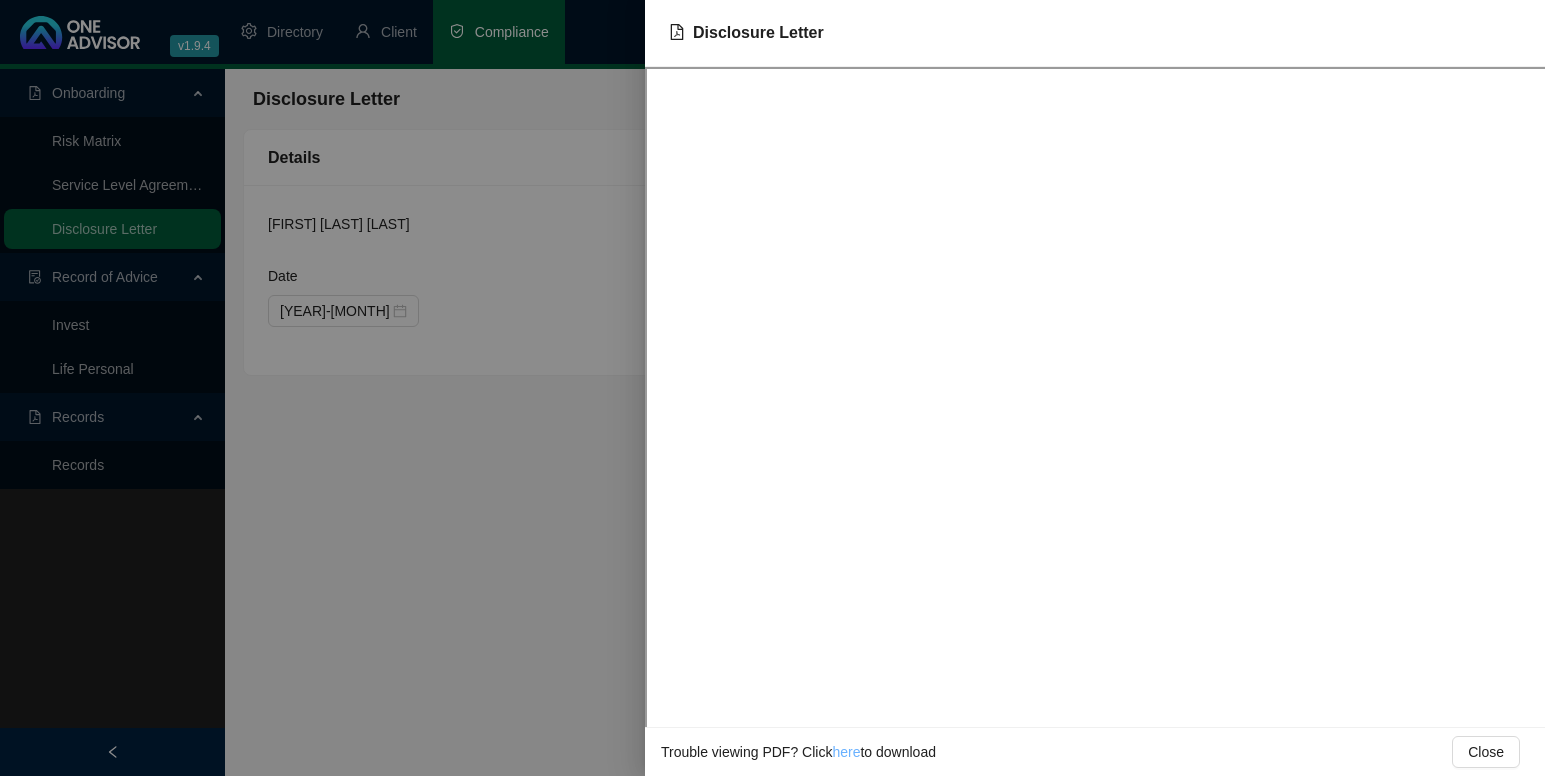 click on "here" at bounding box center [846, 752] 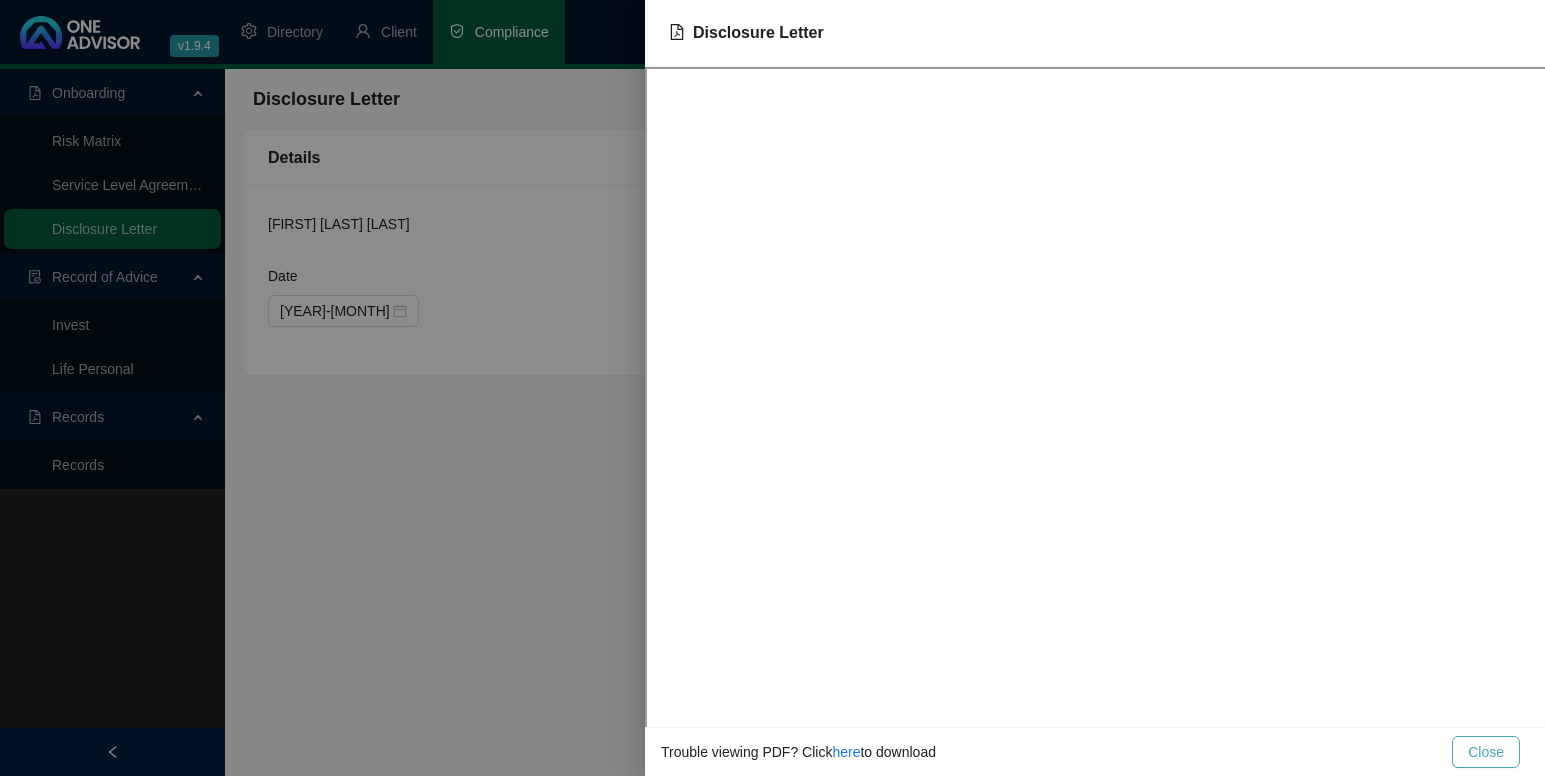 click on "Close" at bounding box center [1486, 752] 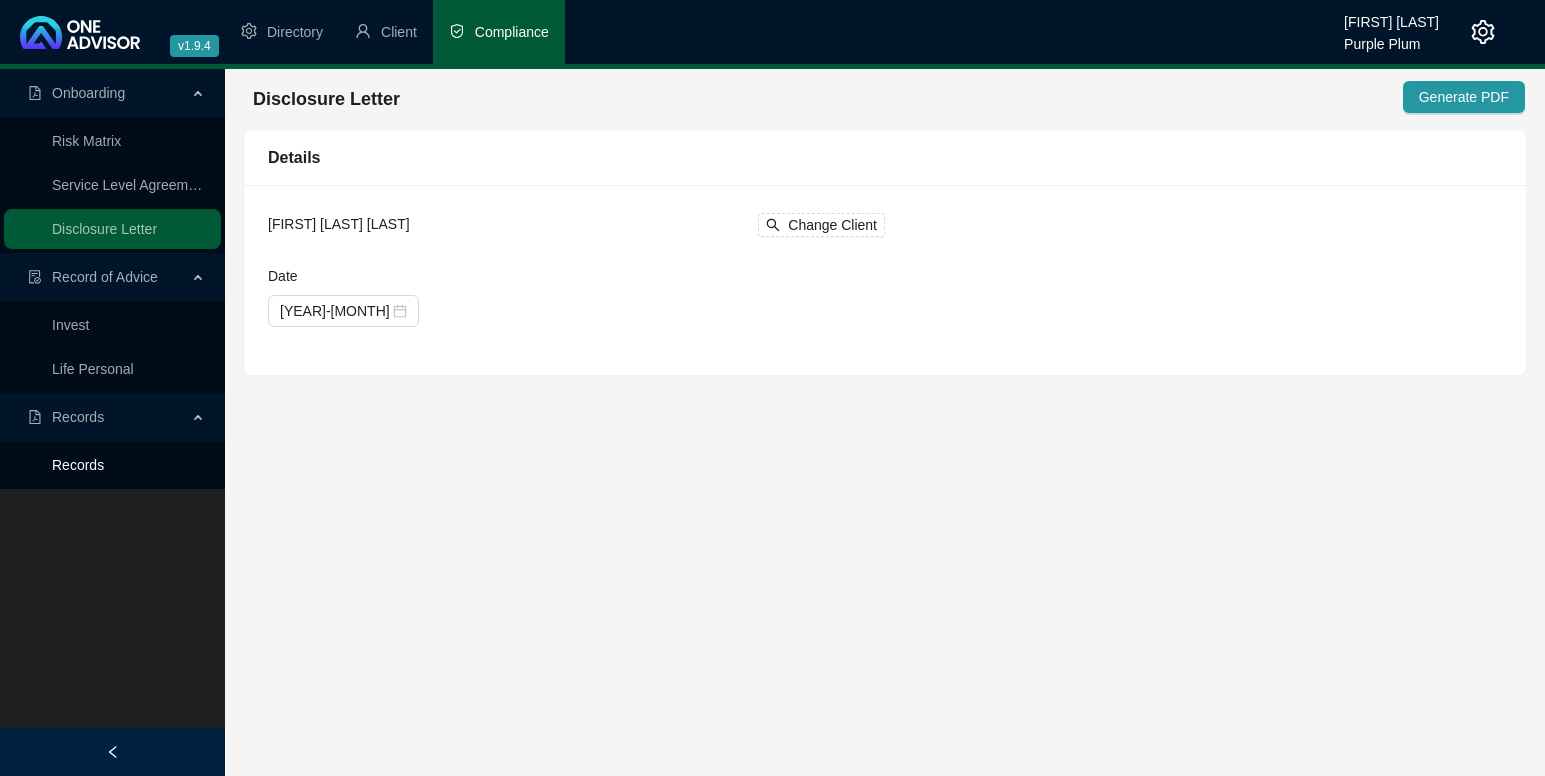 click on "Records" at bounding box center (78, 465) 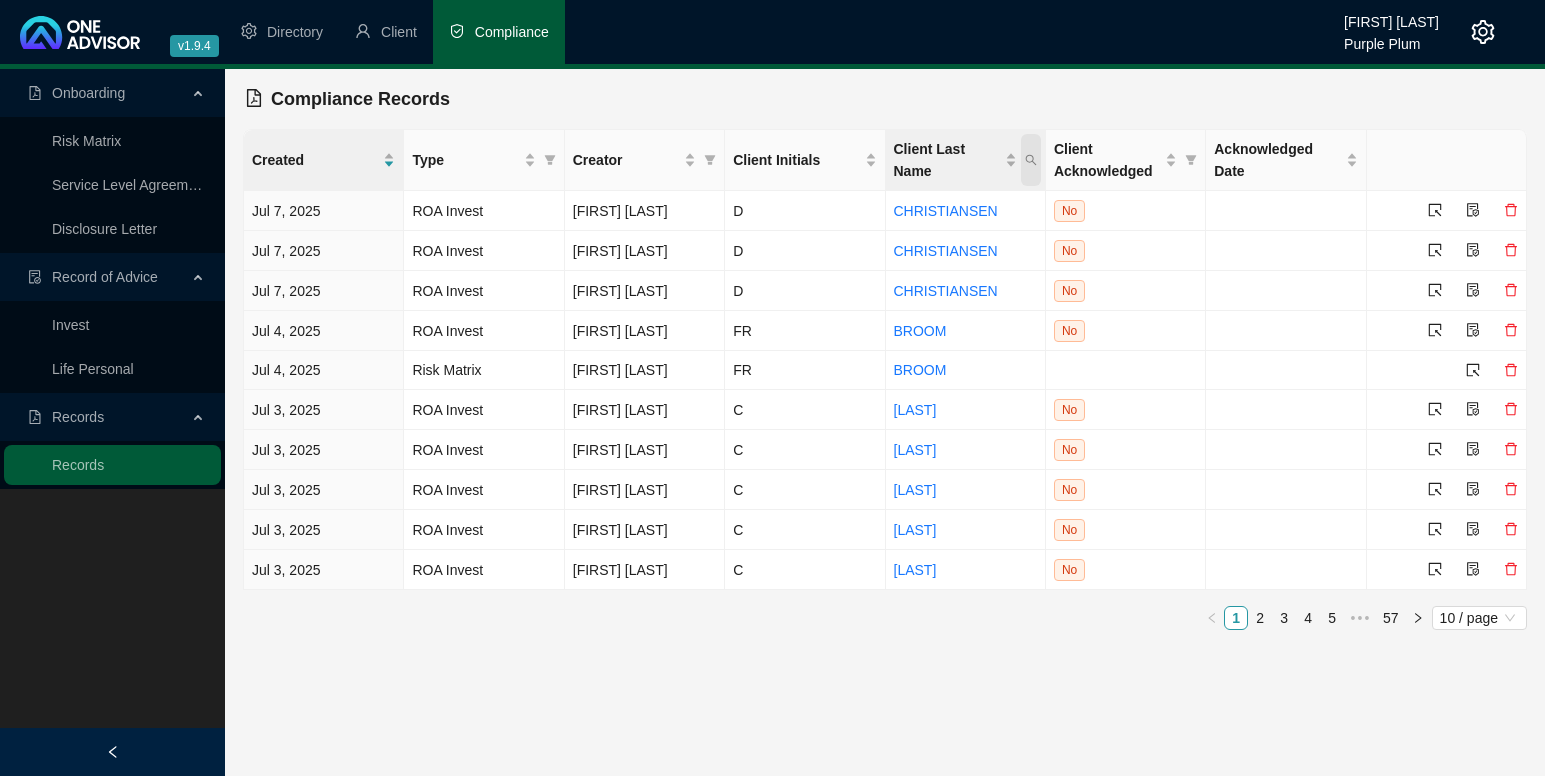 click at bounding box center (1031, 160) 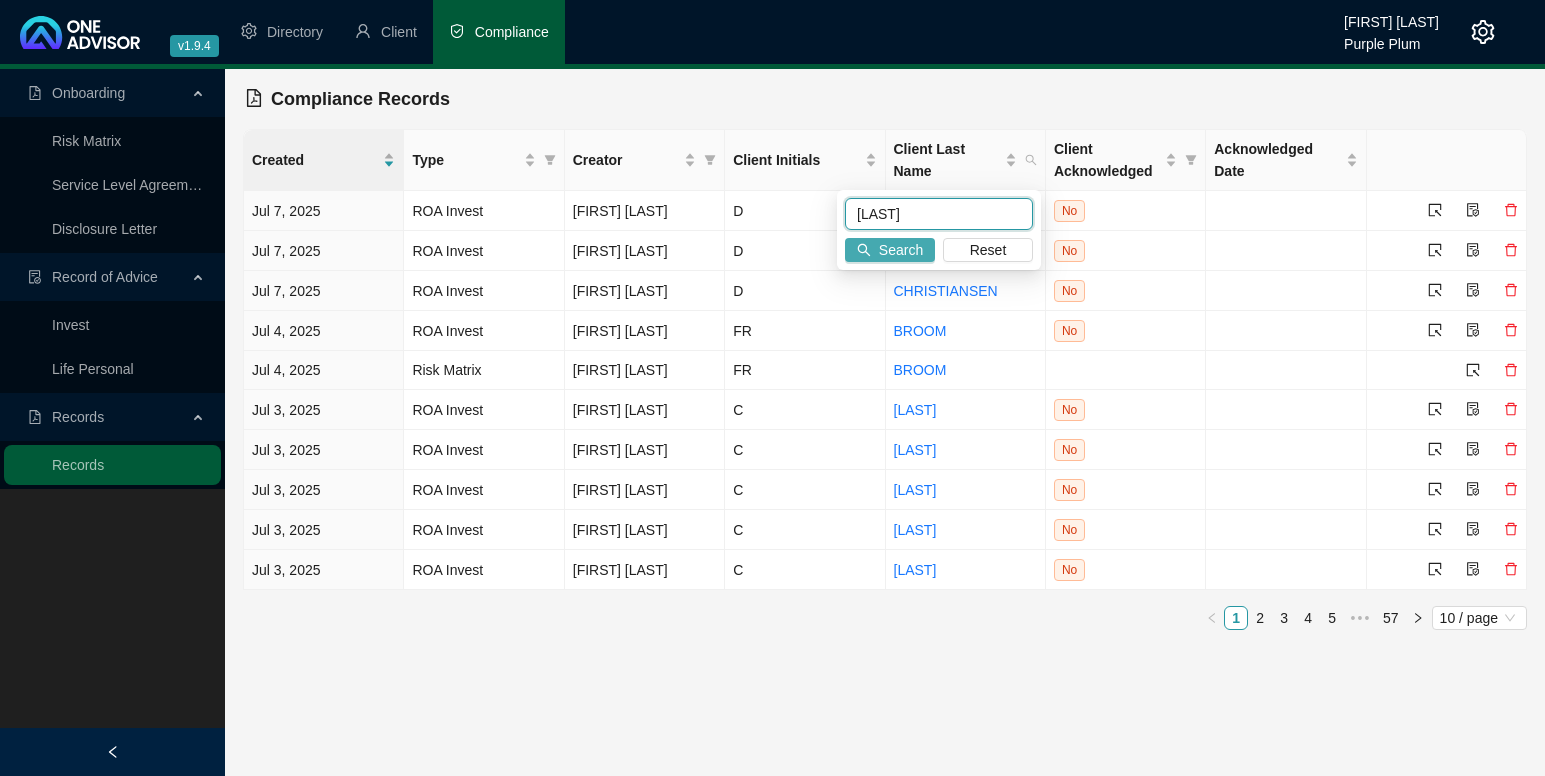 type on "[LAST]" 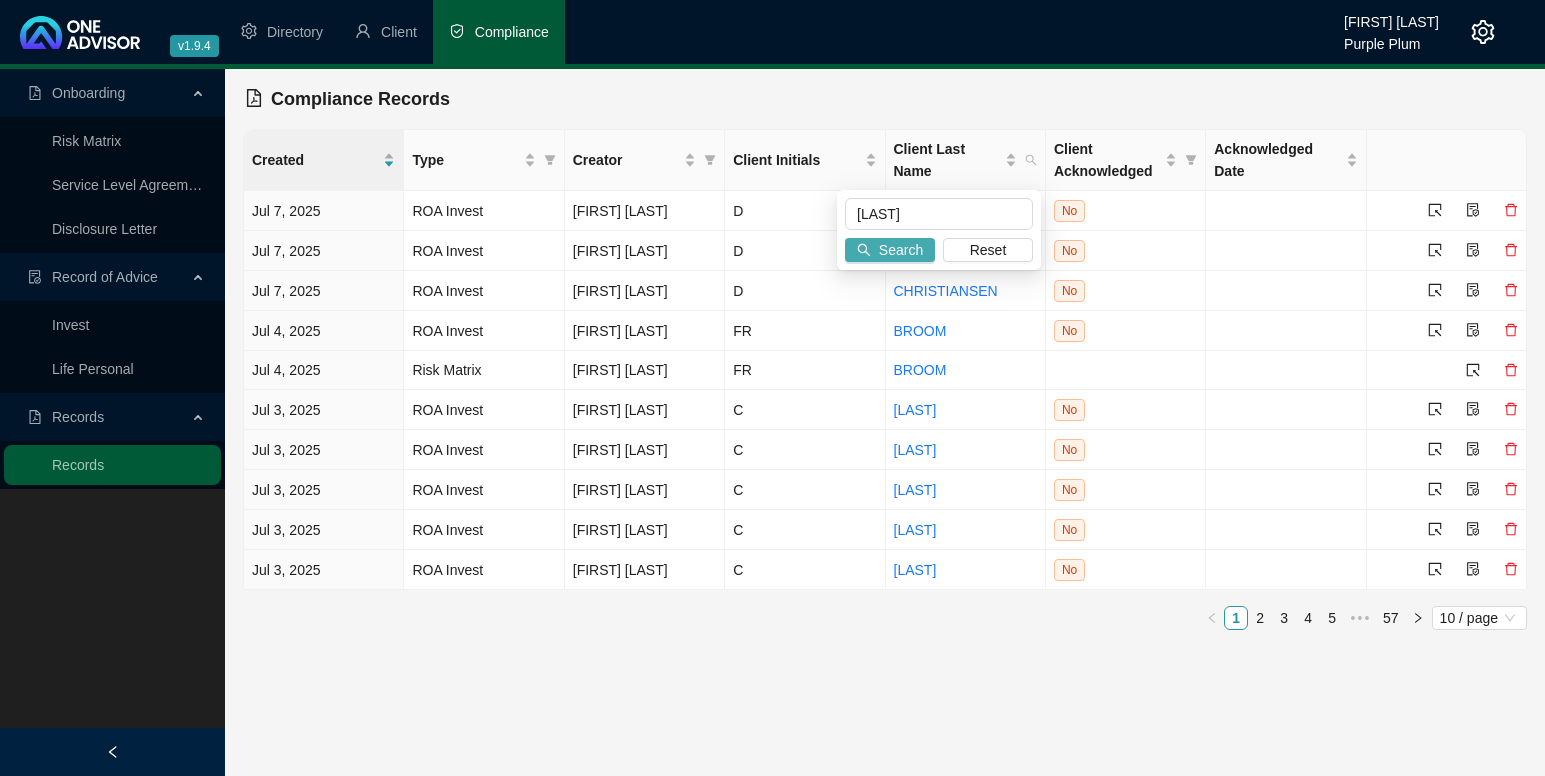 click on "Search" at bounding box center (901, 250) 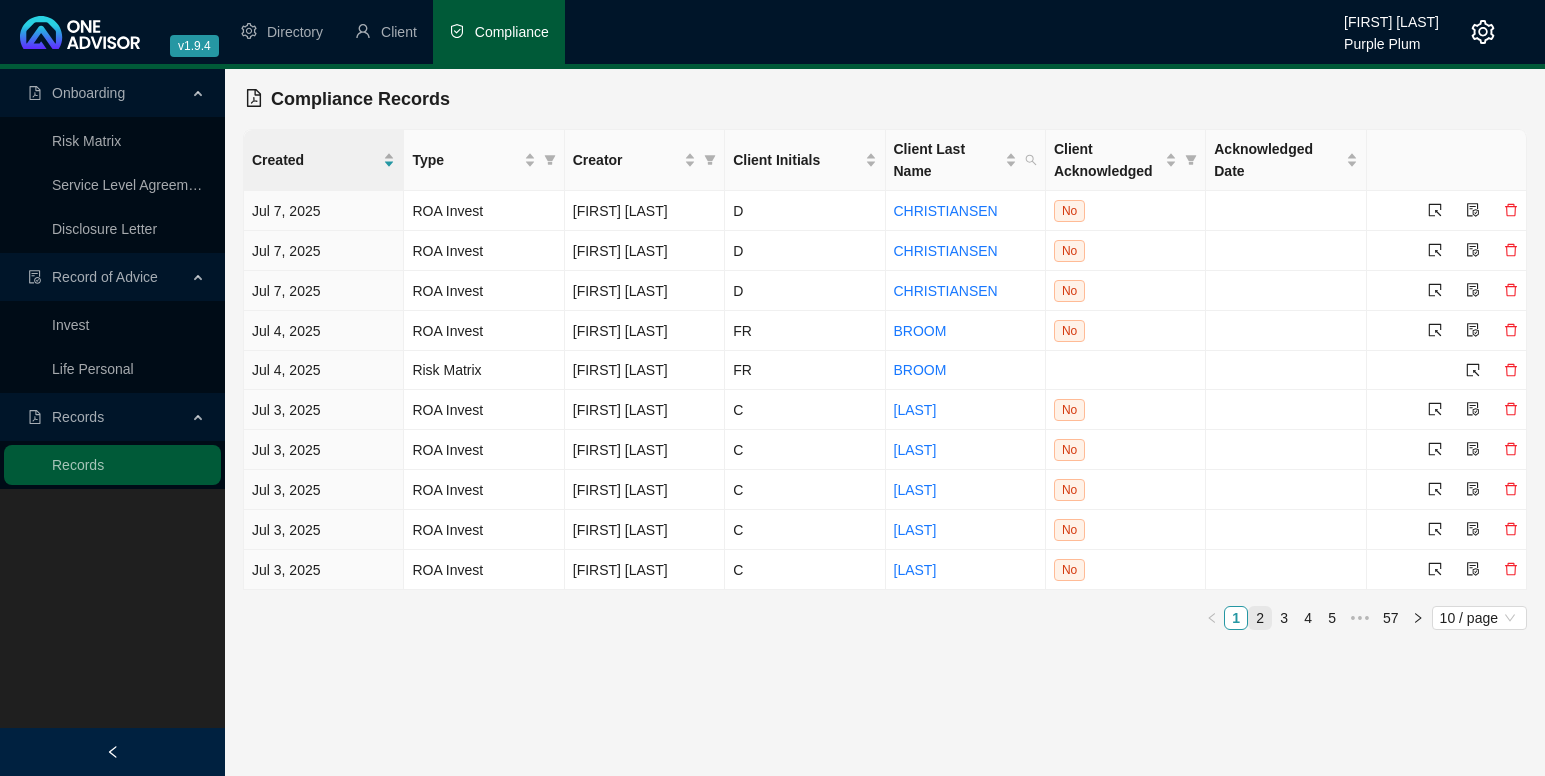 click on "2" at bounding box center [1260, 618] 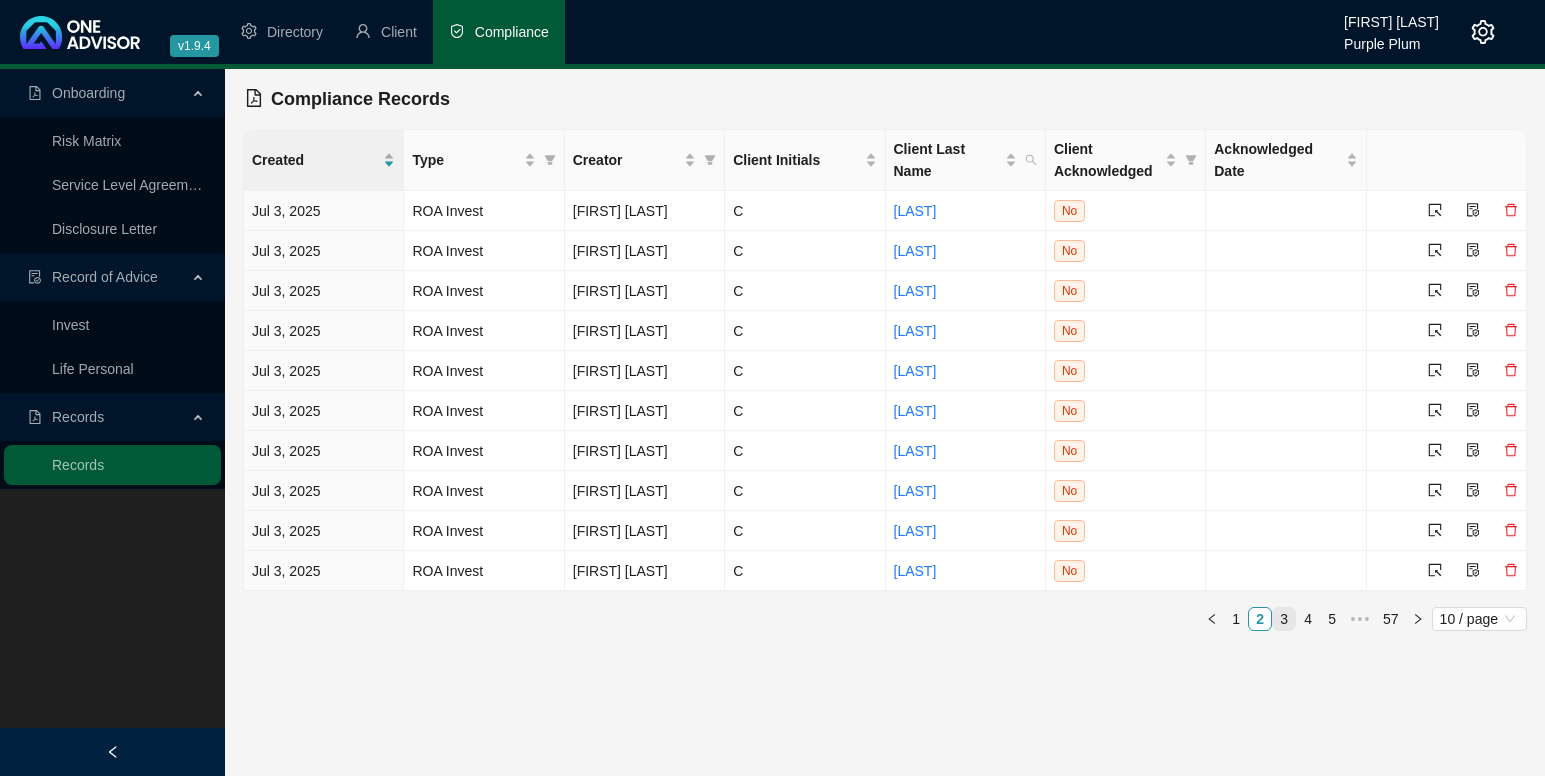 click on "3" at bounding box center [1284, 619] 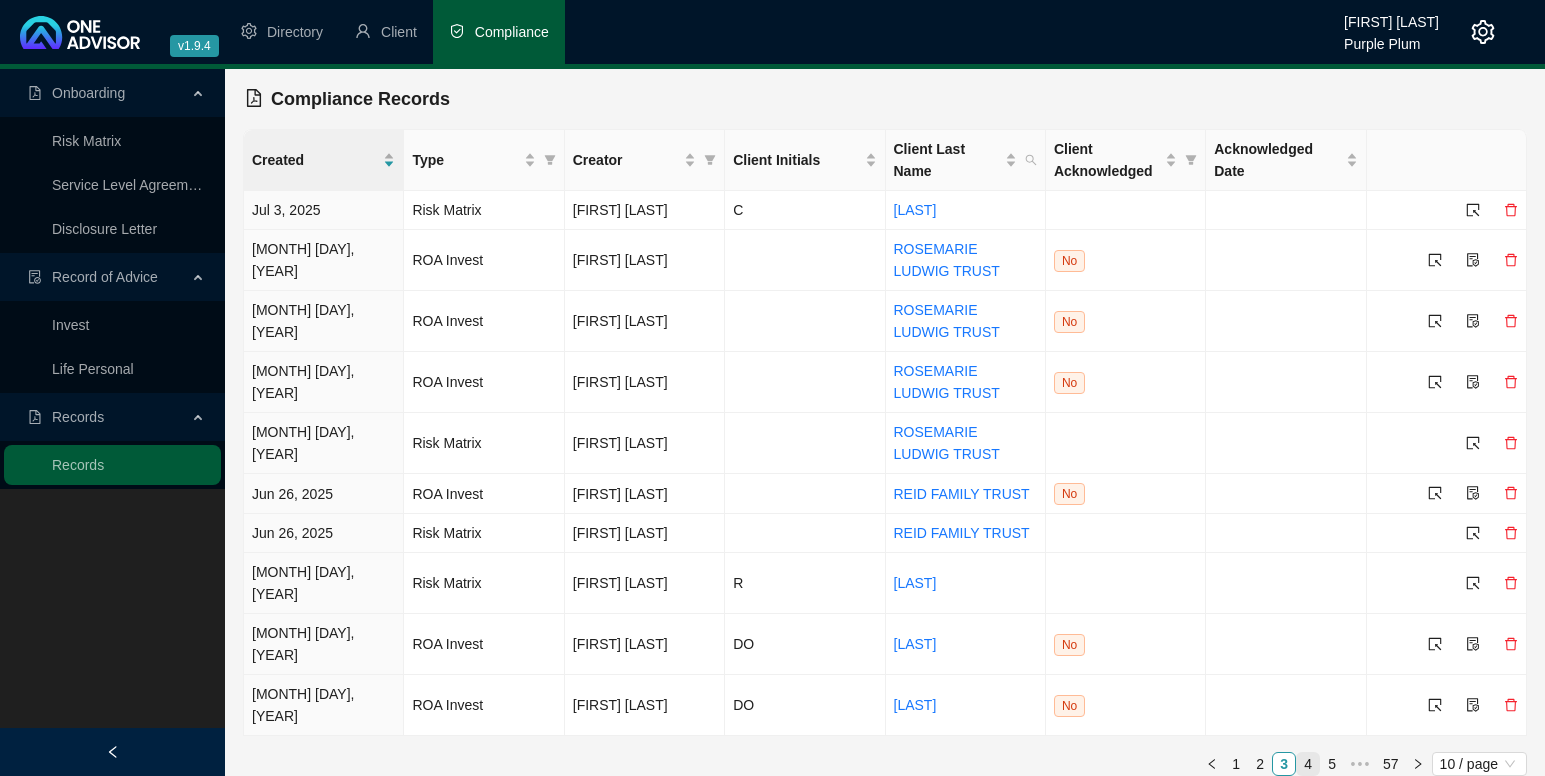 click on "4" at bounding box center [1308, 764] 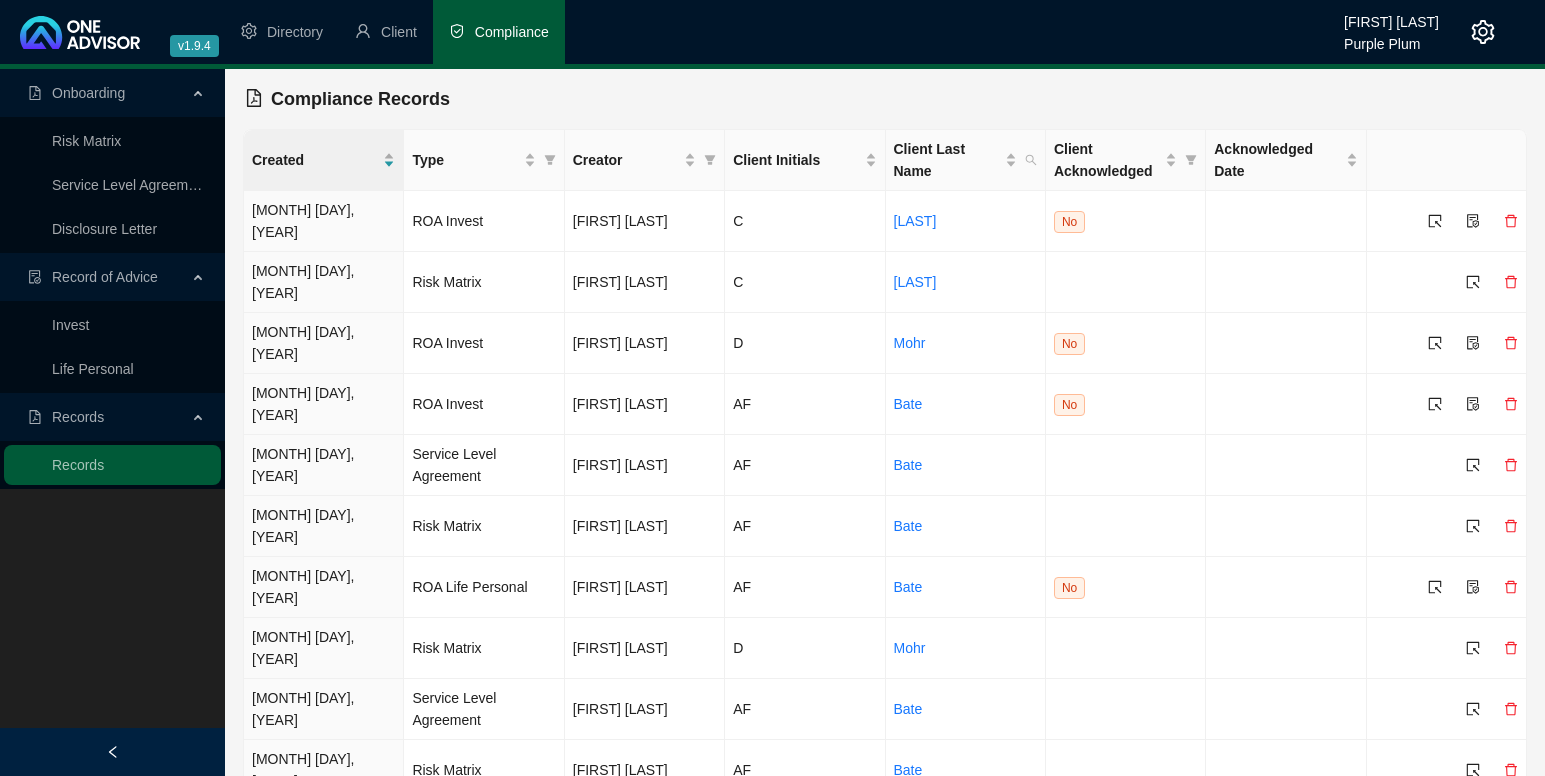 click on "5" at bounding box center (1308, 829) 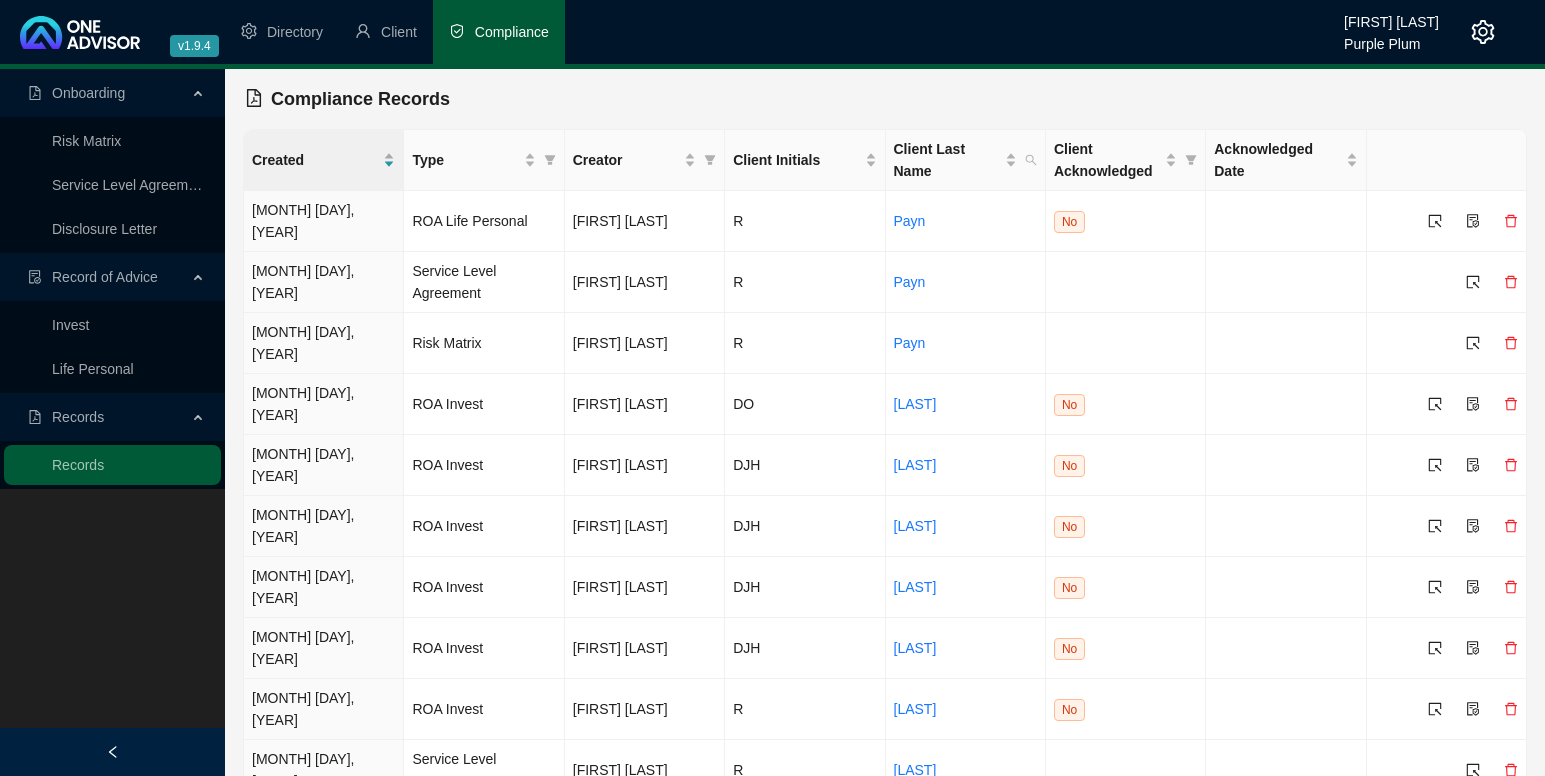 click on "6" at bounding box center [1308, 829] 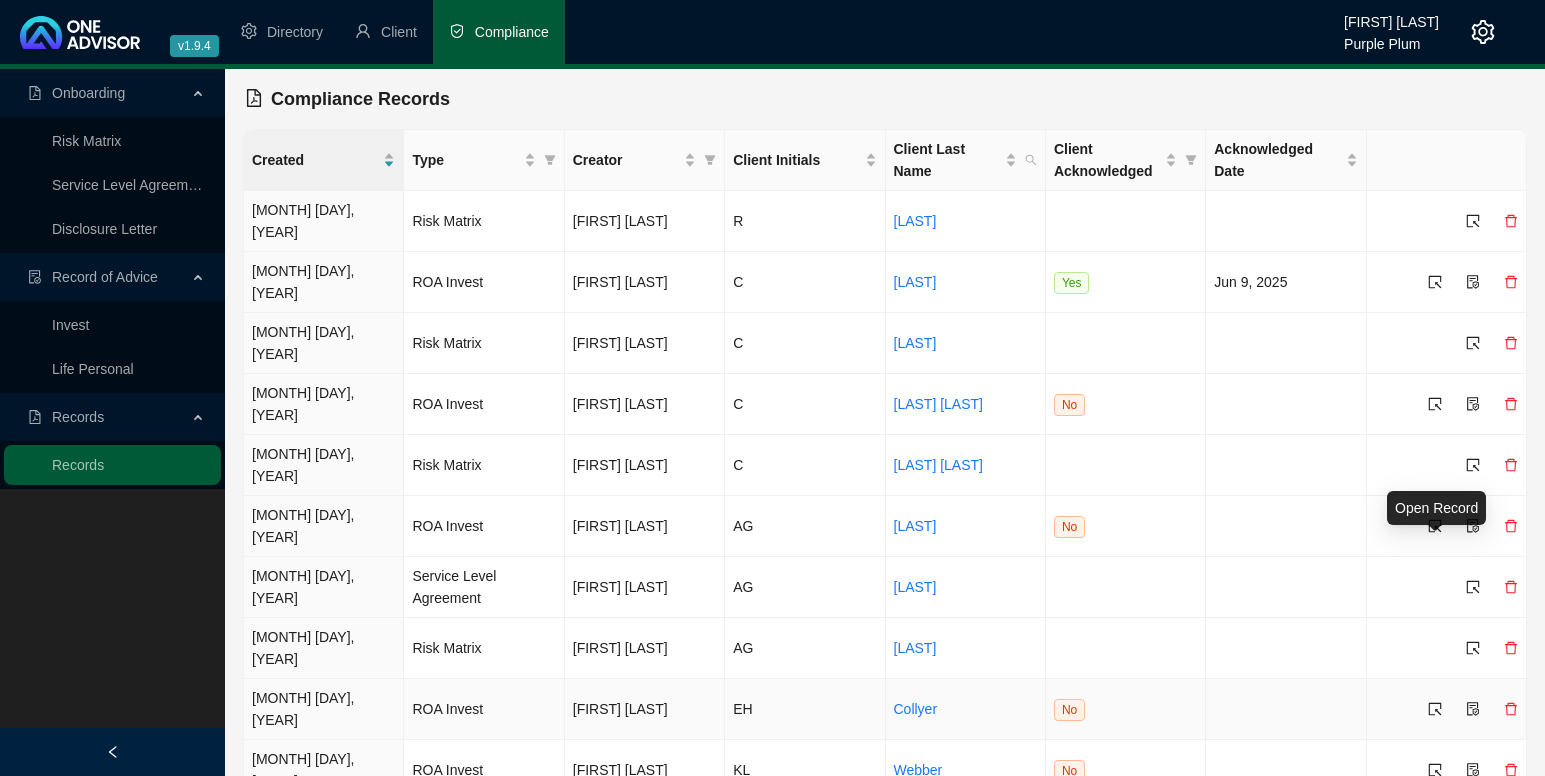 click at bounding box center (1435, 709) 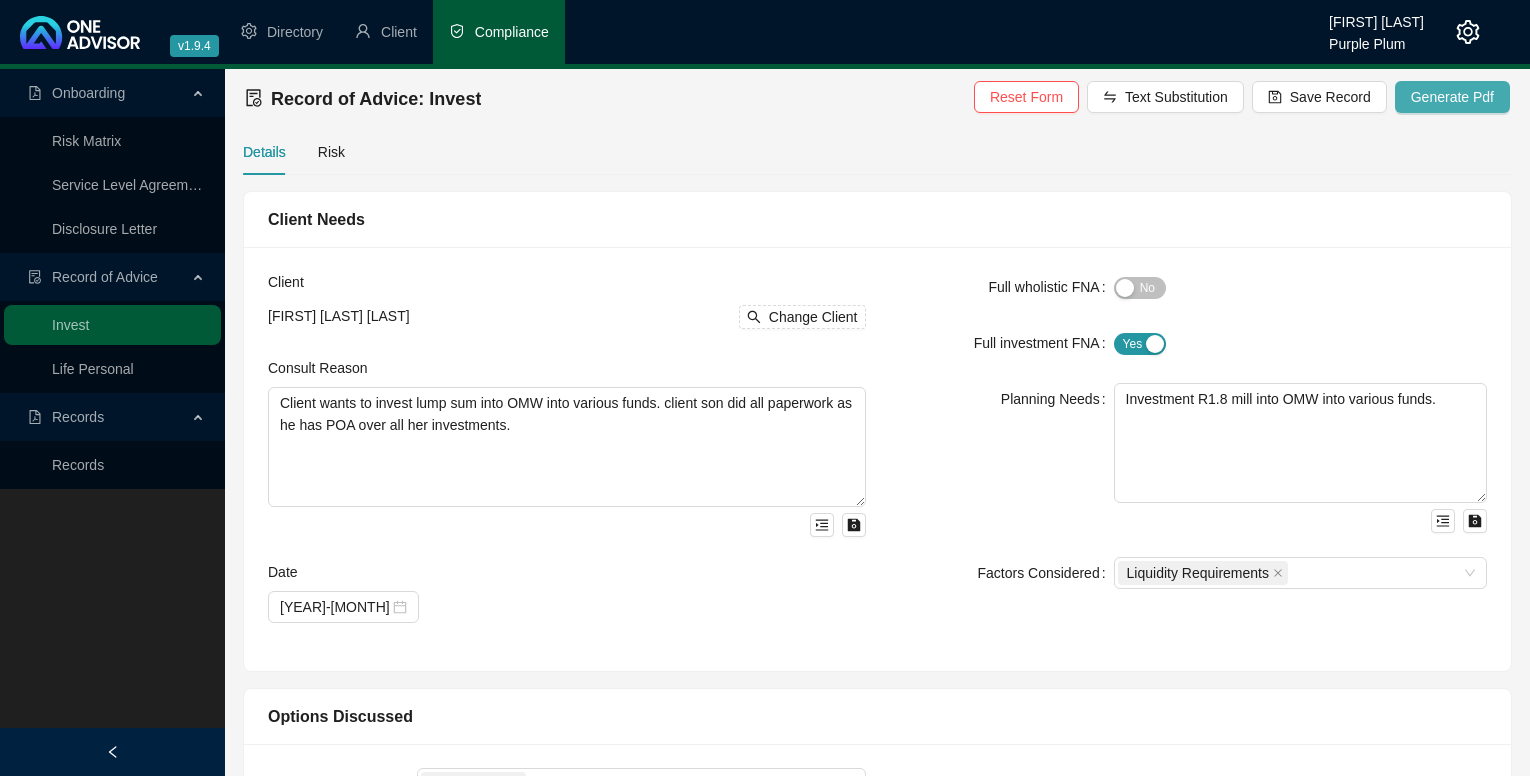 click on "Generate Pdf" at bounding box center (1452, 97) 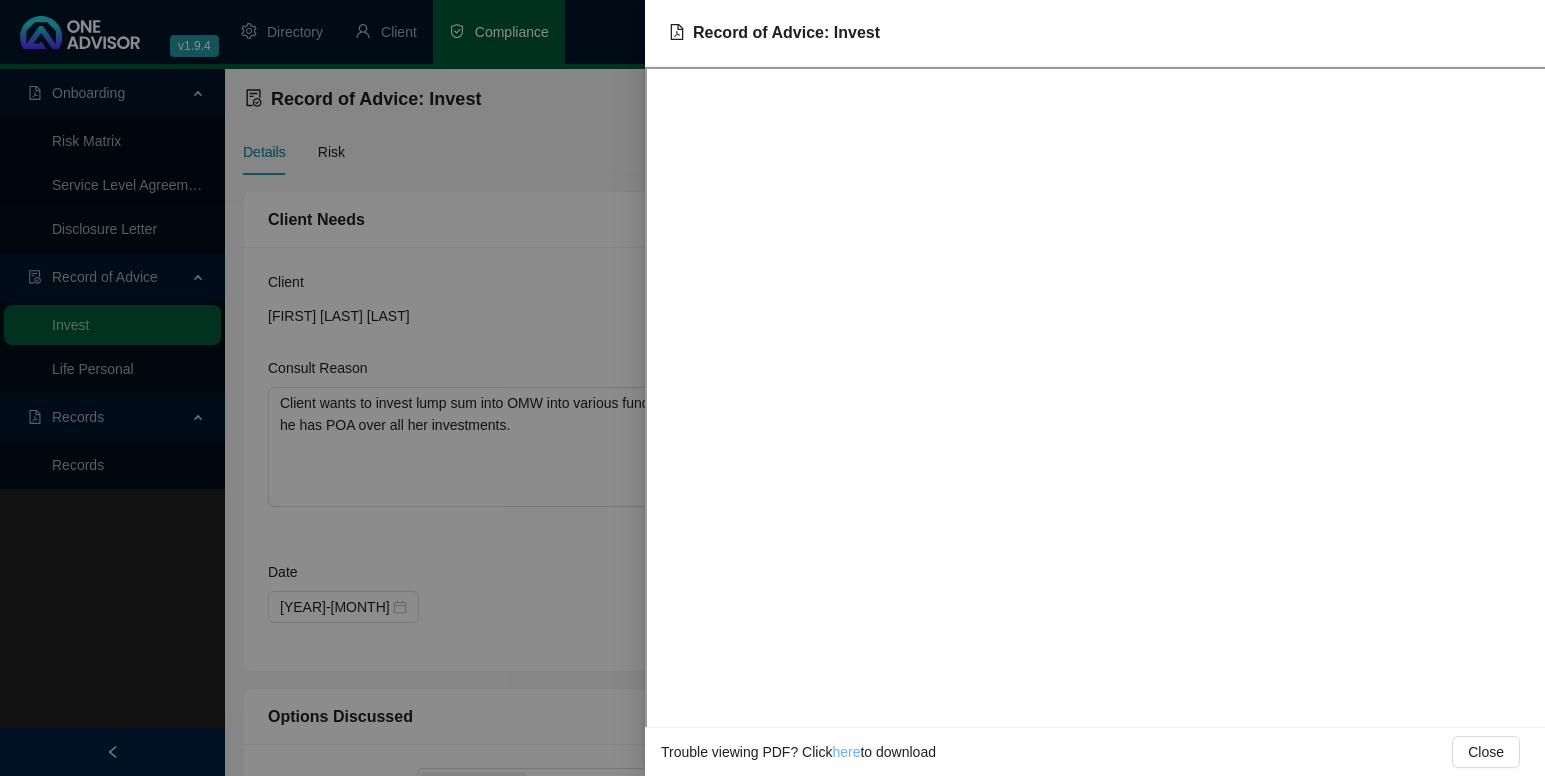 click on "here" at bounding box center (846, 752) 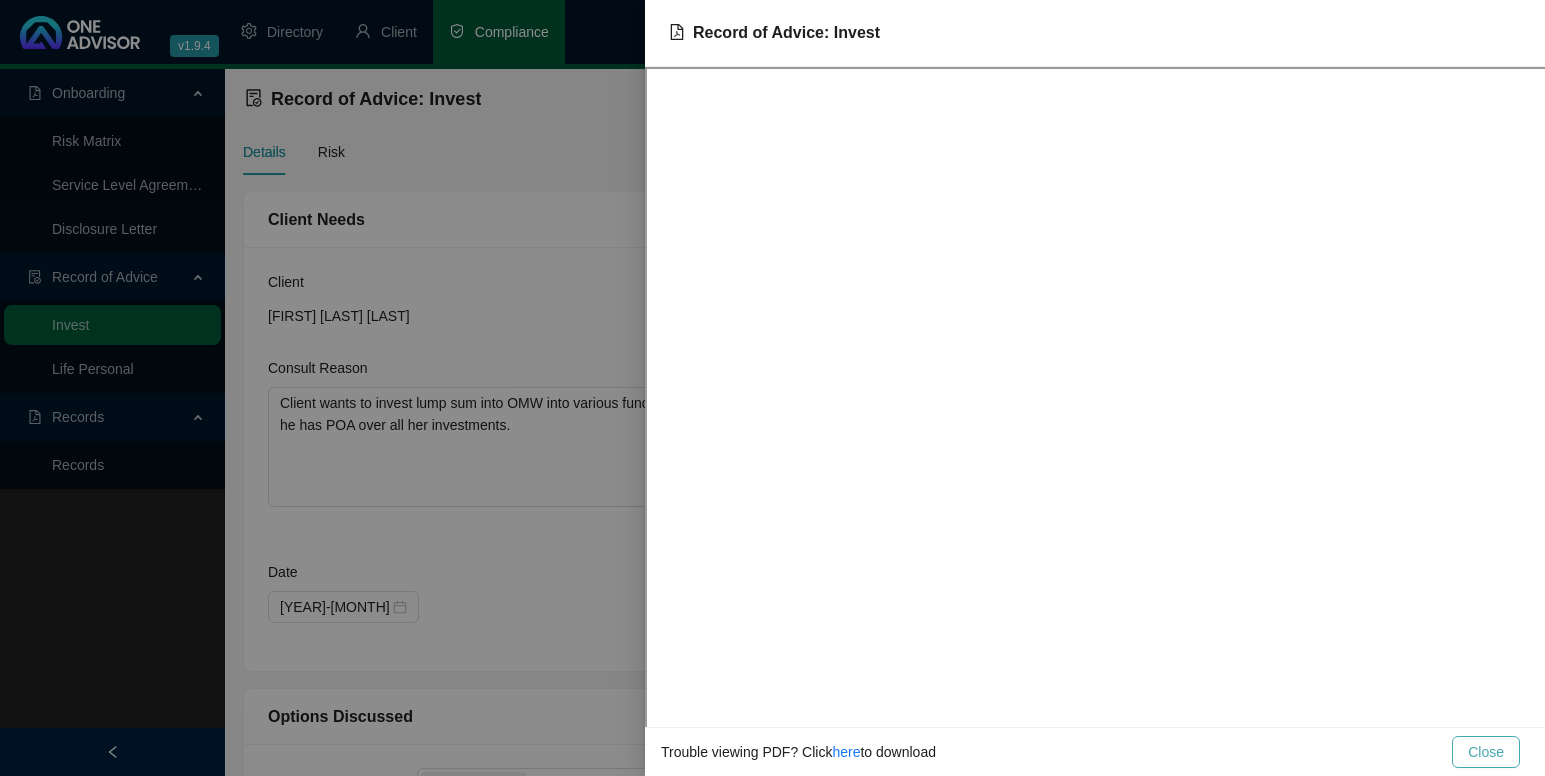 click on "Close" at bounding box center [1486, 752] 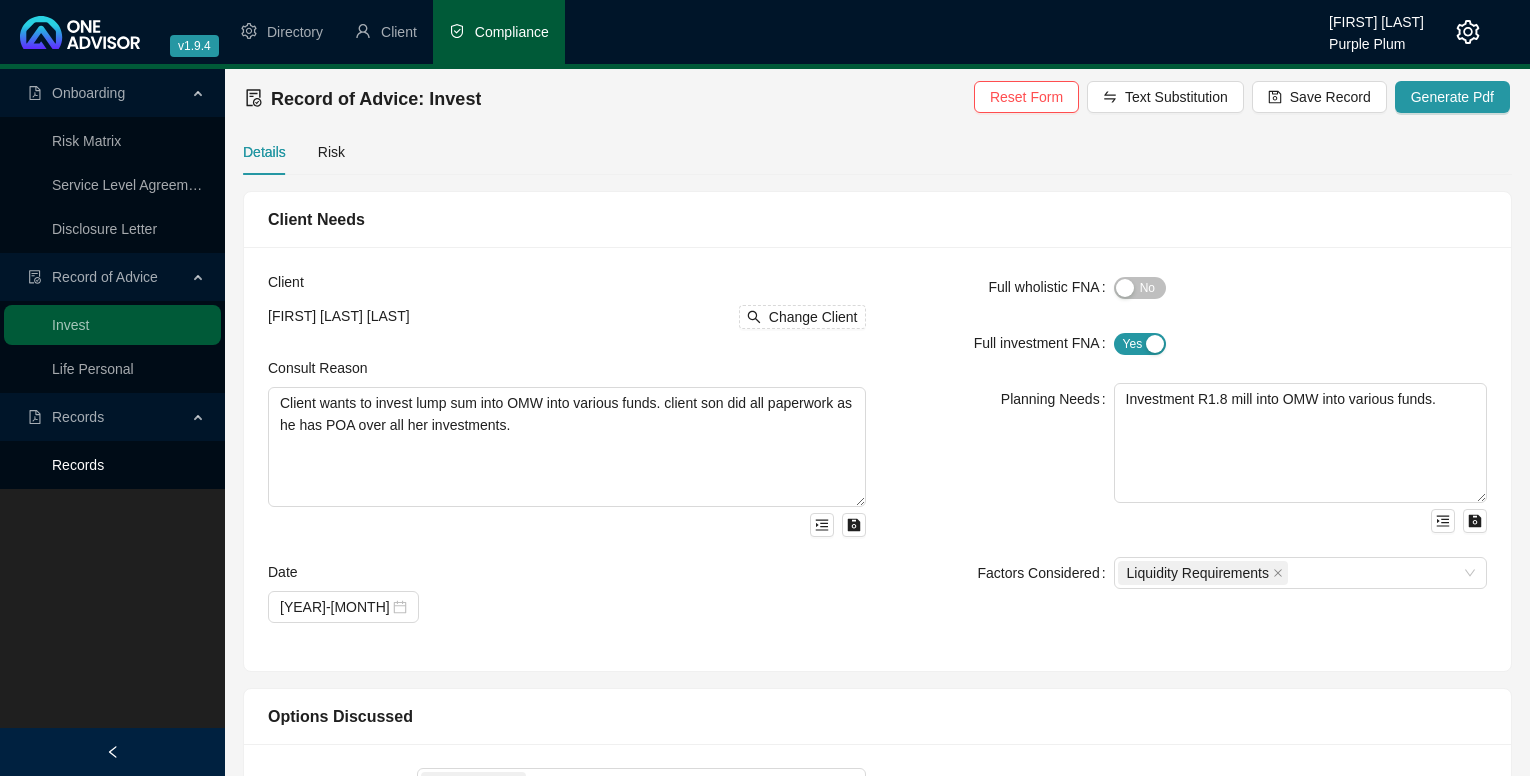 click on "Records" at bounding box center [78, 465] 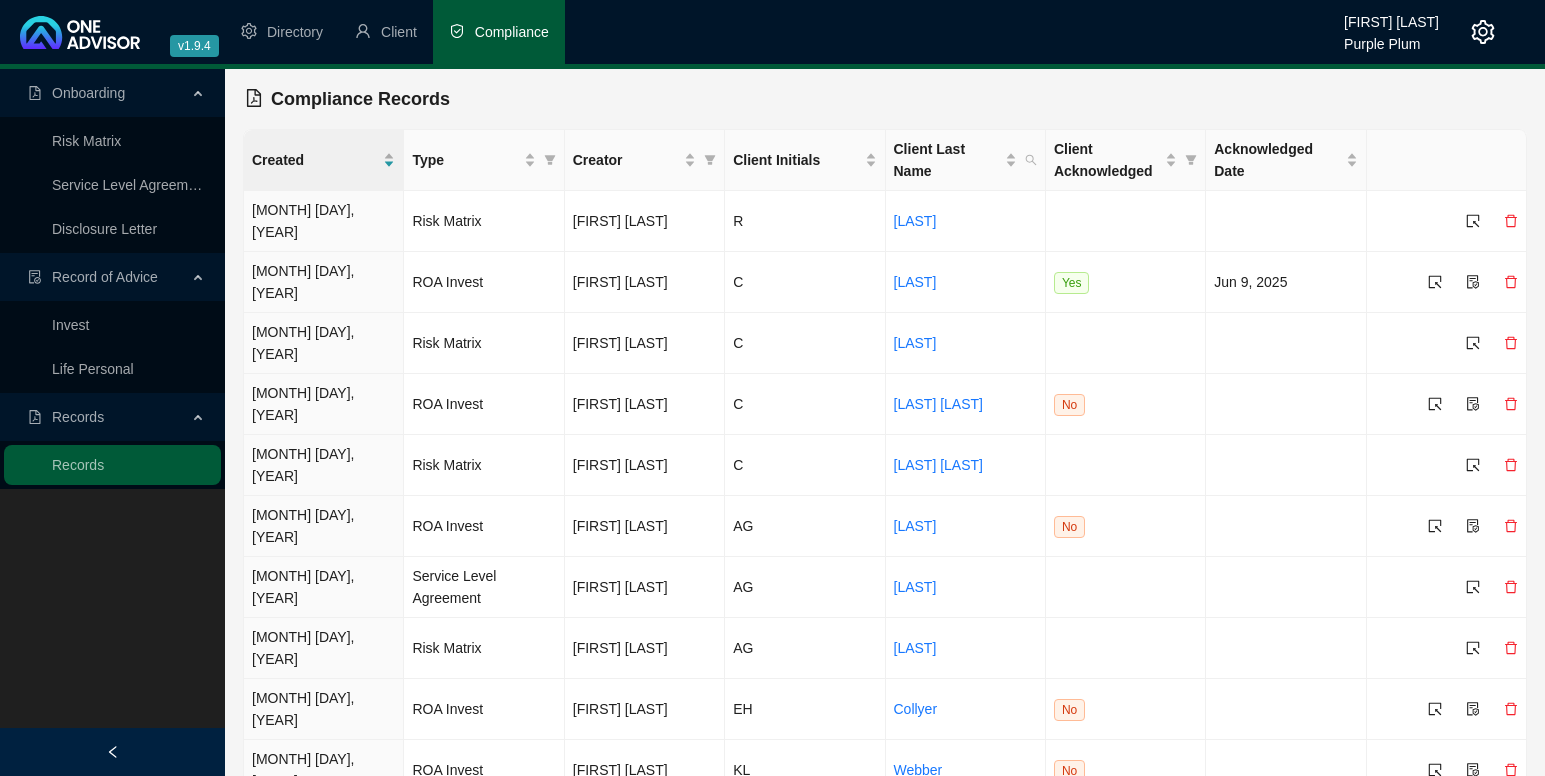 click on "7" at bounding box center (1308, 829) 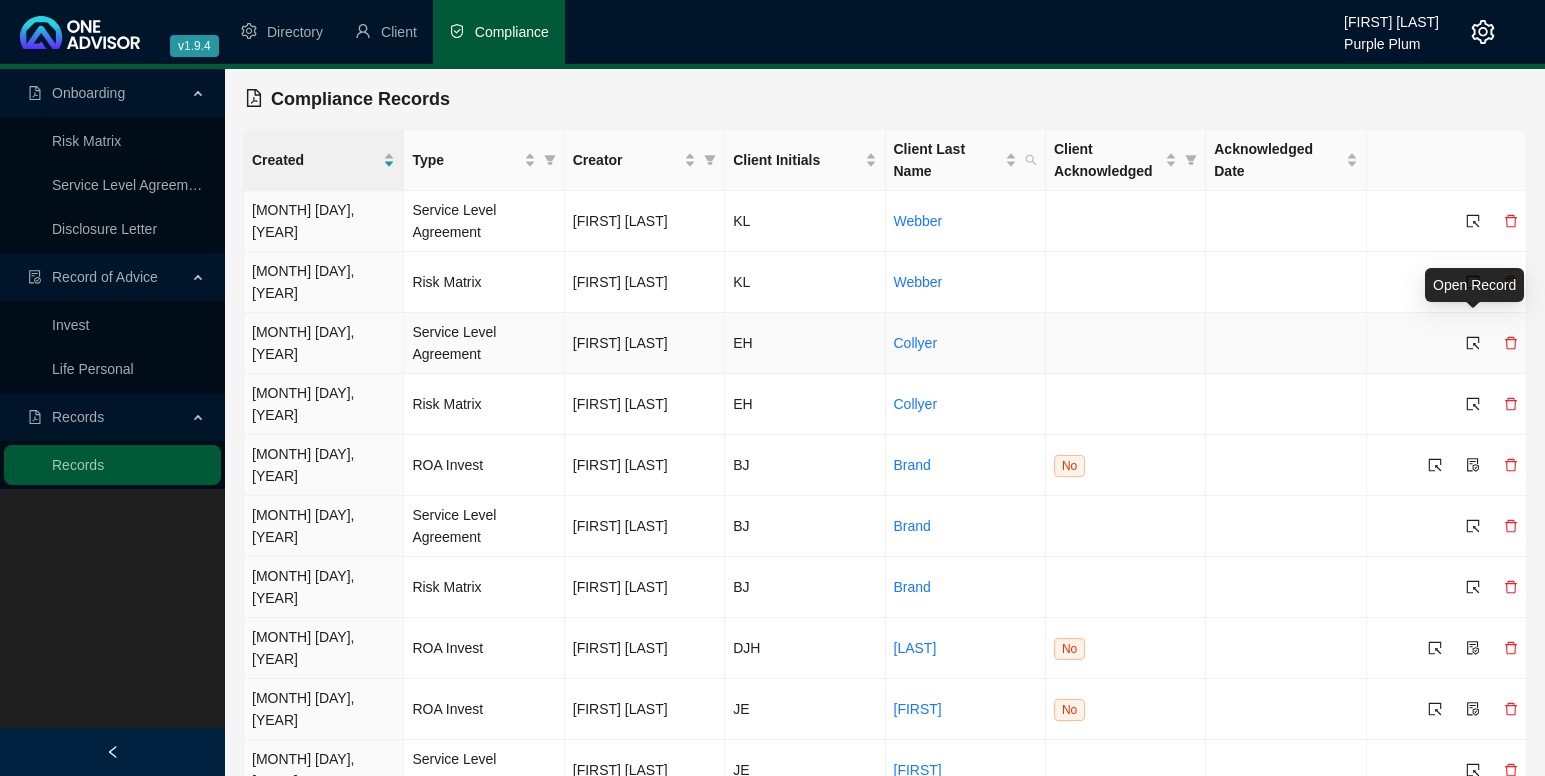 click at bounding box center [1473, 343] 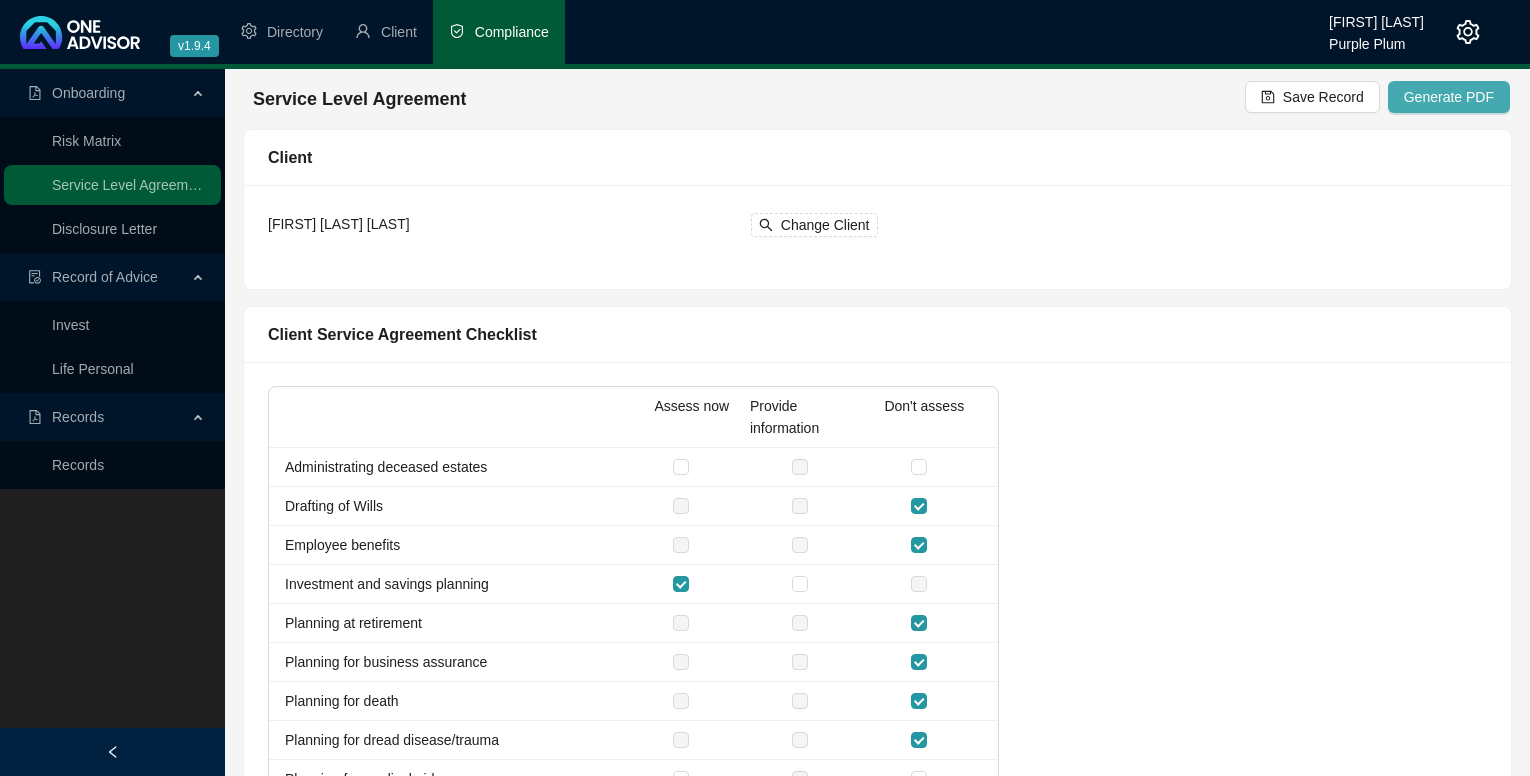 click on "Generate PDF" at bounding box center (1449, 97) 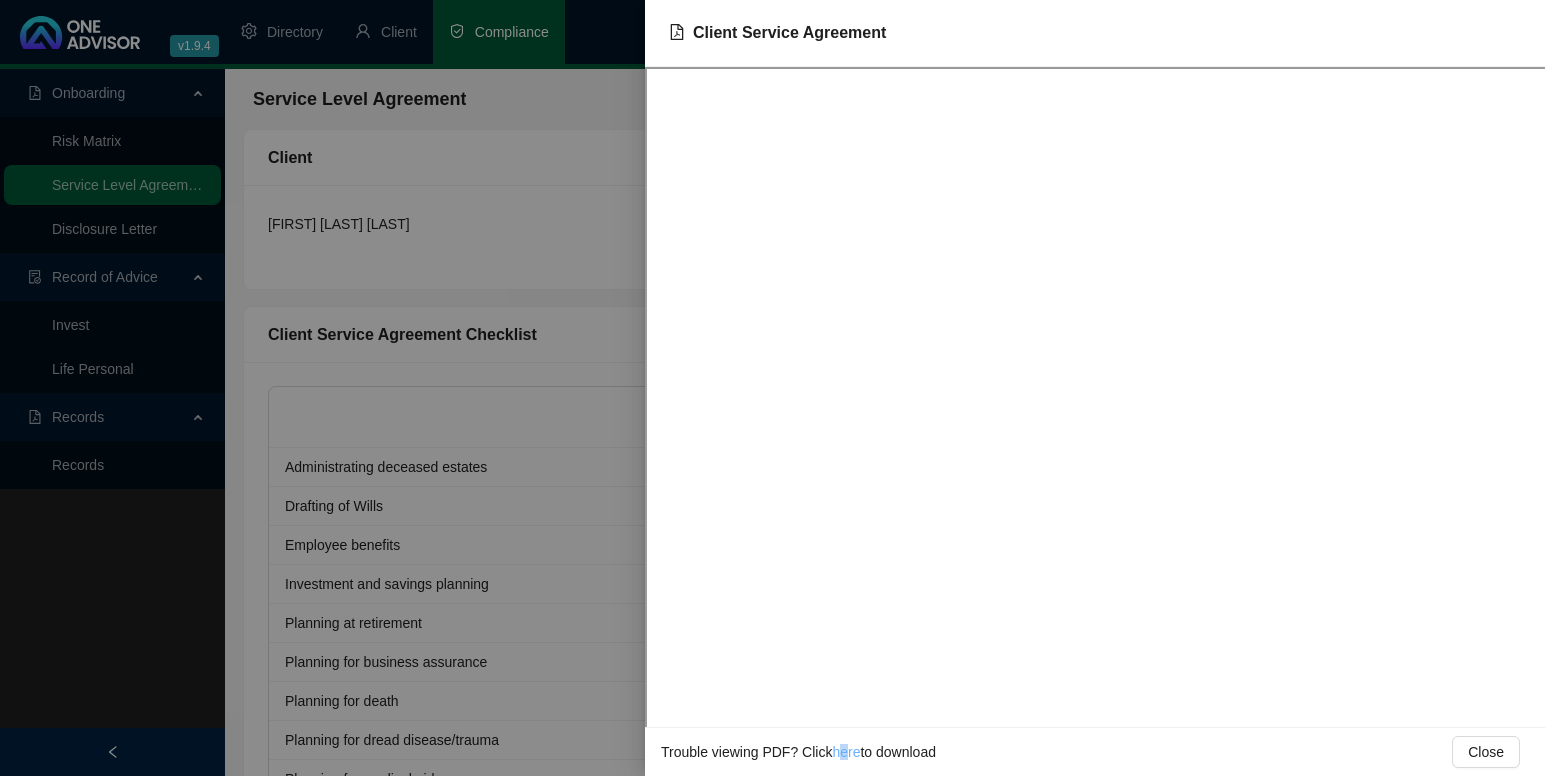 click on "here" at bounding box center [846, 752] 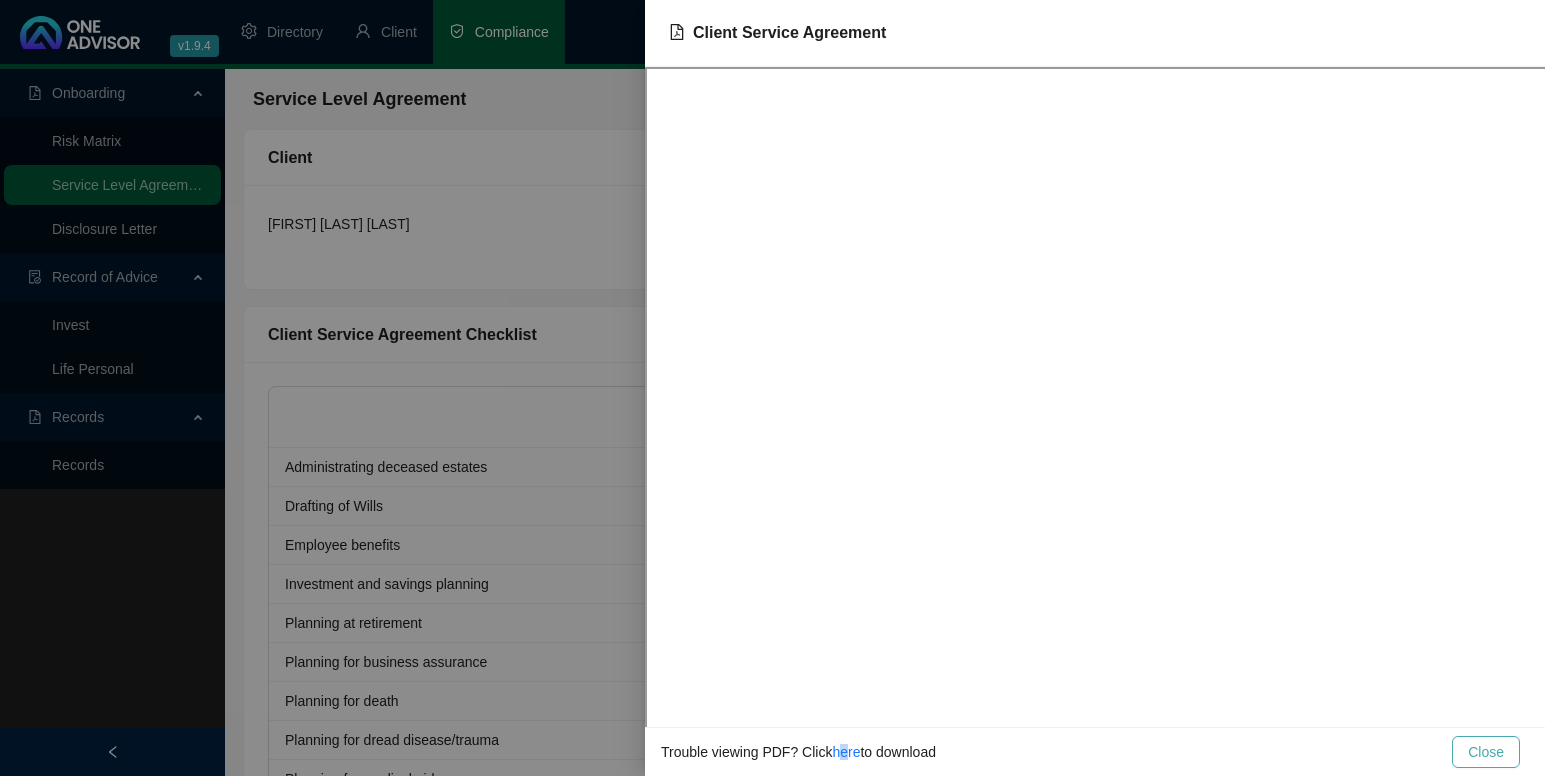 click on "Close" at bounding box center (1486, 752) 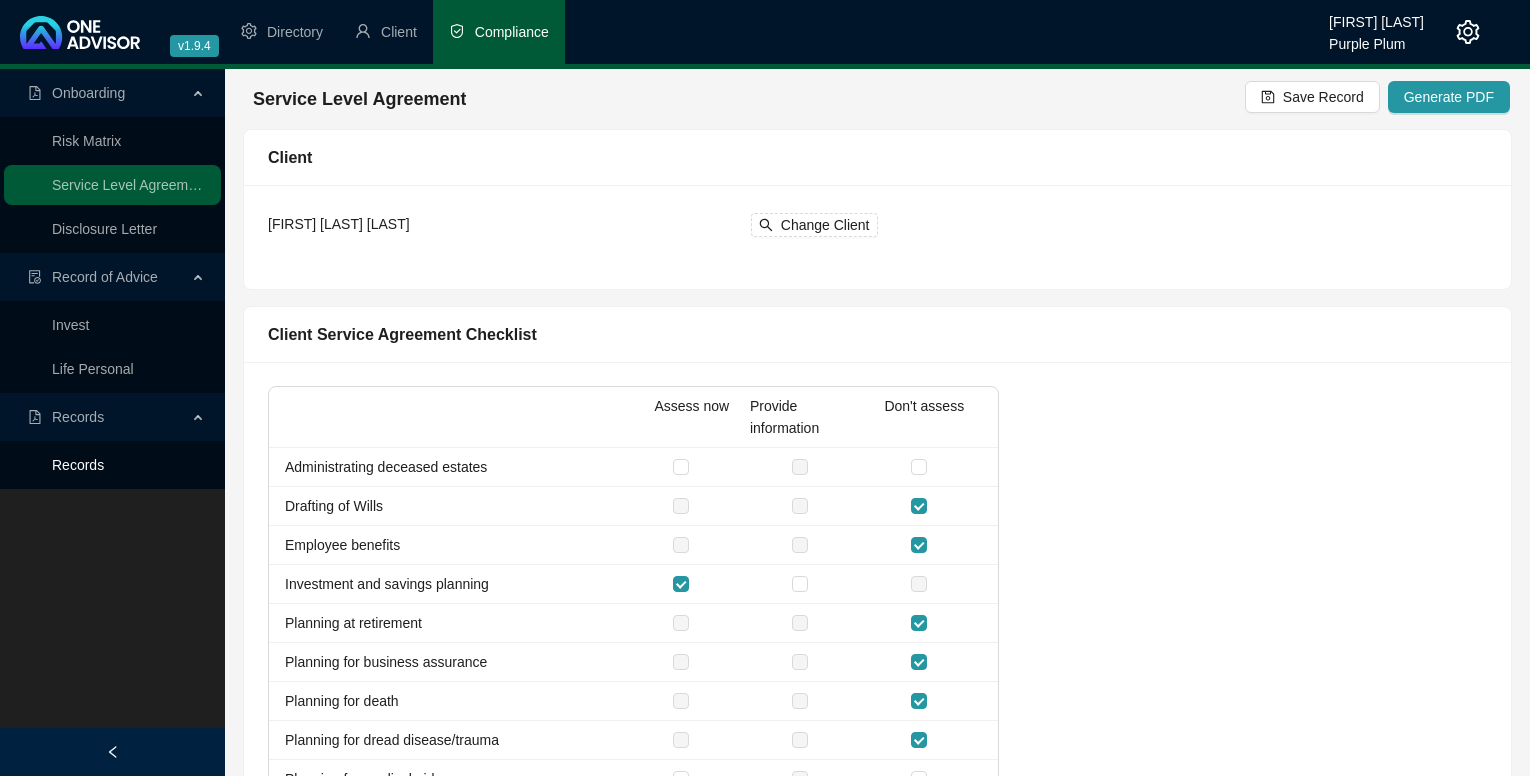 click on "Records" at bounding box center (78, 465) 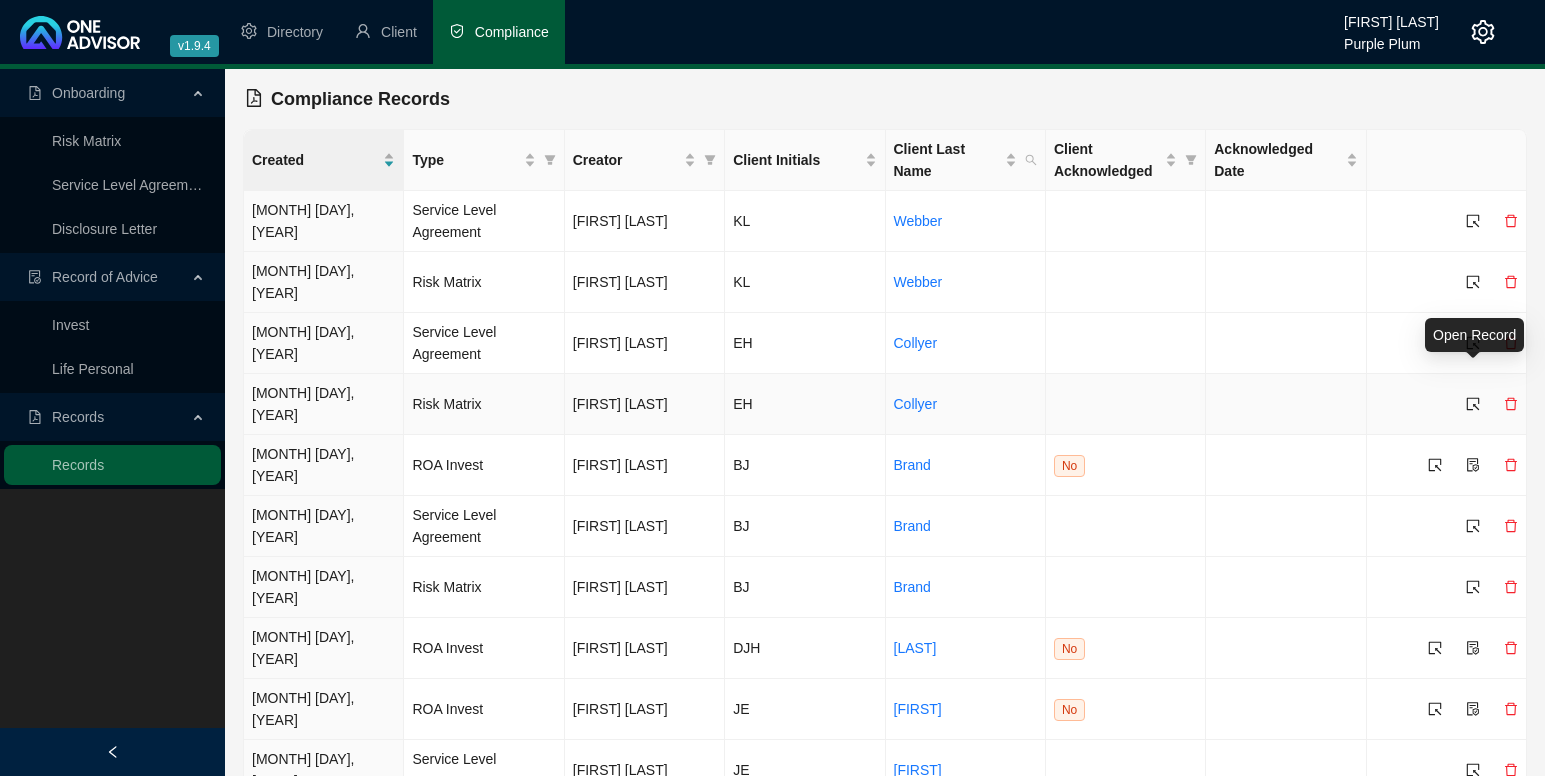 click at bounding box center [1473, 404] 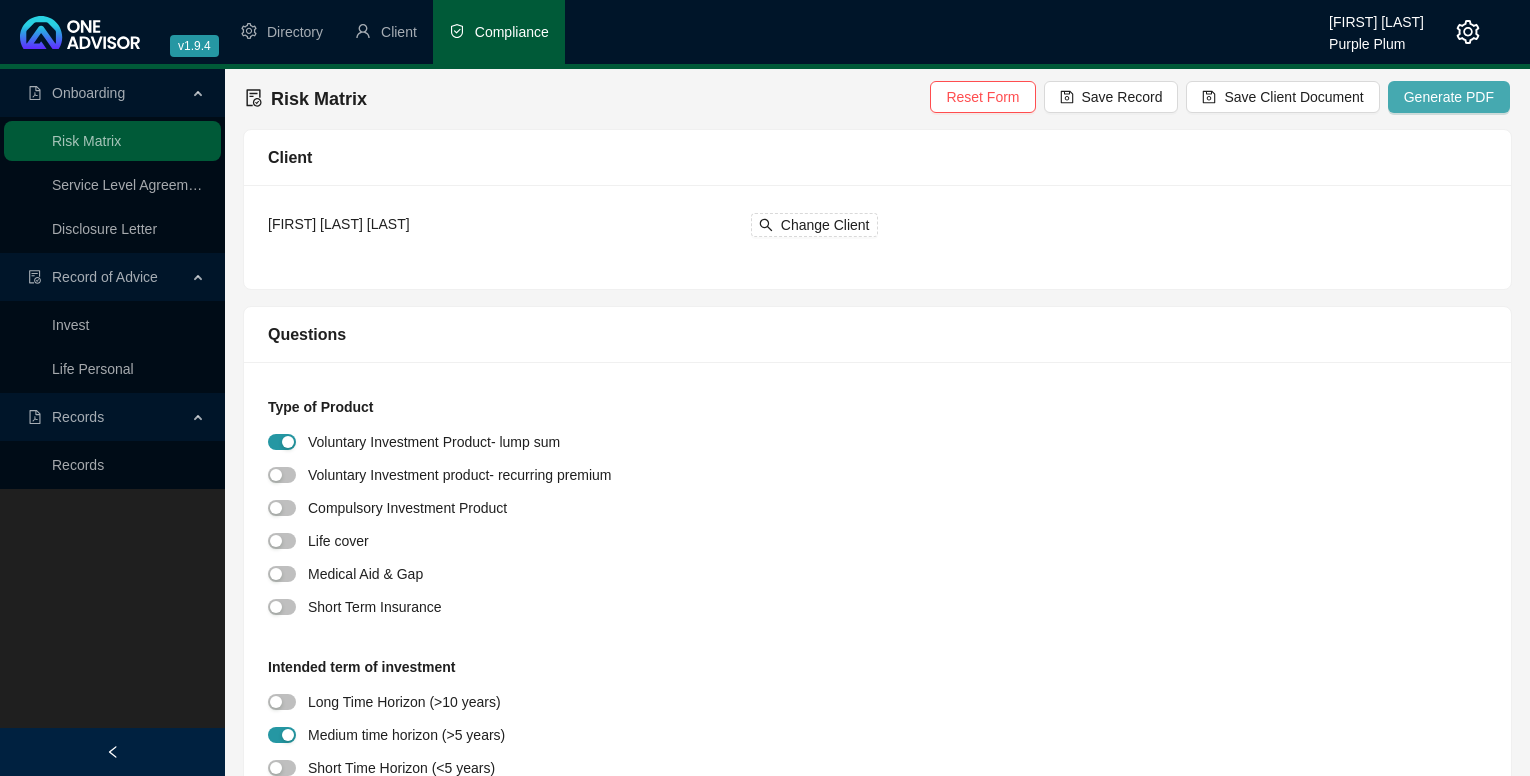 click on "Generate PDF" at bounding box center (1449, 97) 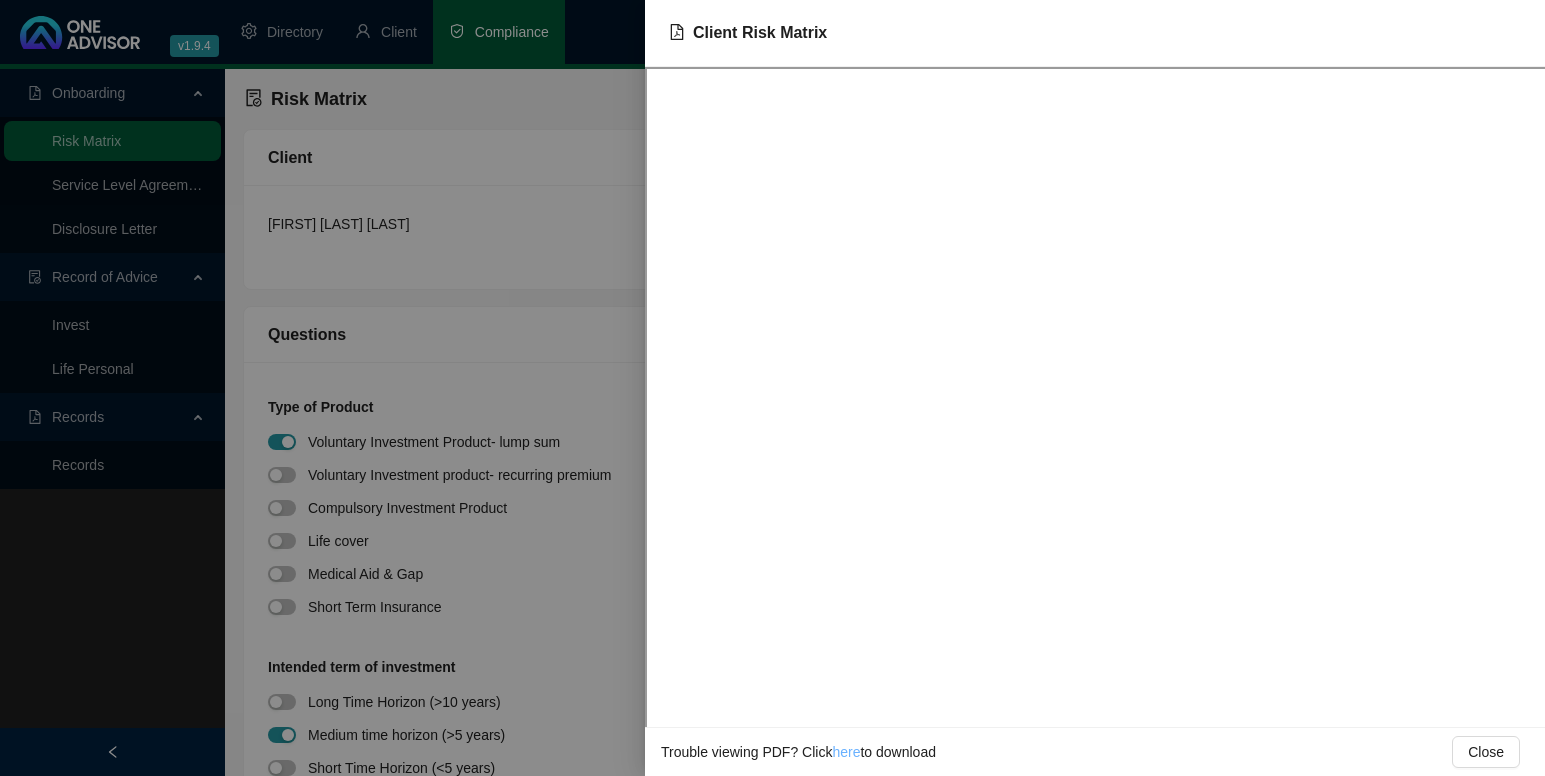 click on "here" at bounding box center (846, 752) 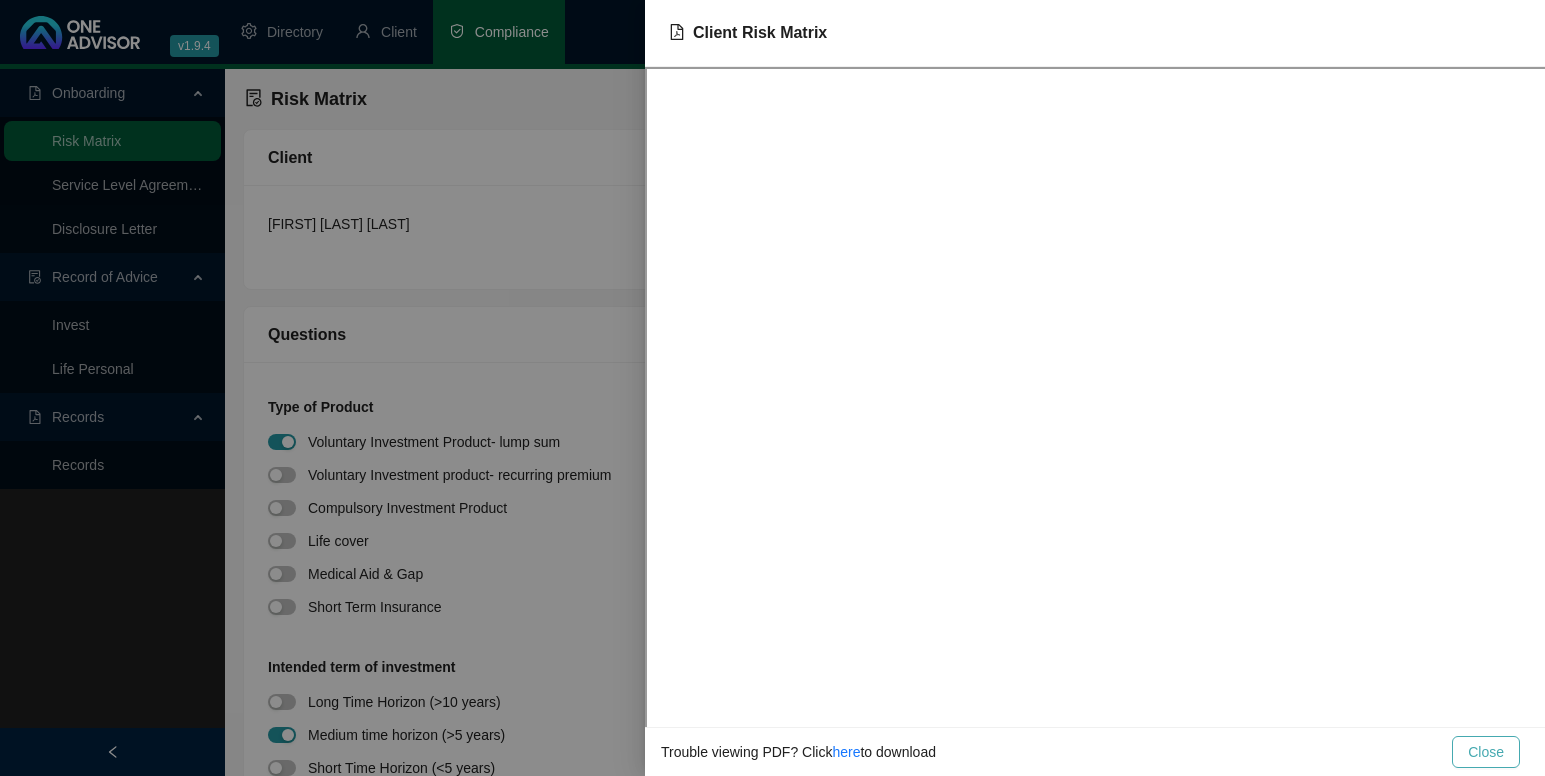 click on "Close" at bounding box center [1486, 752] 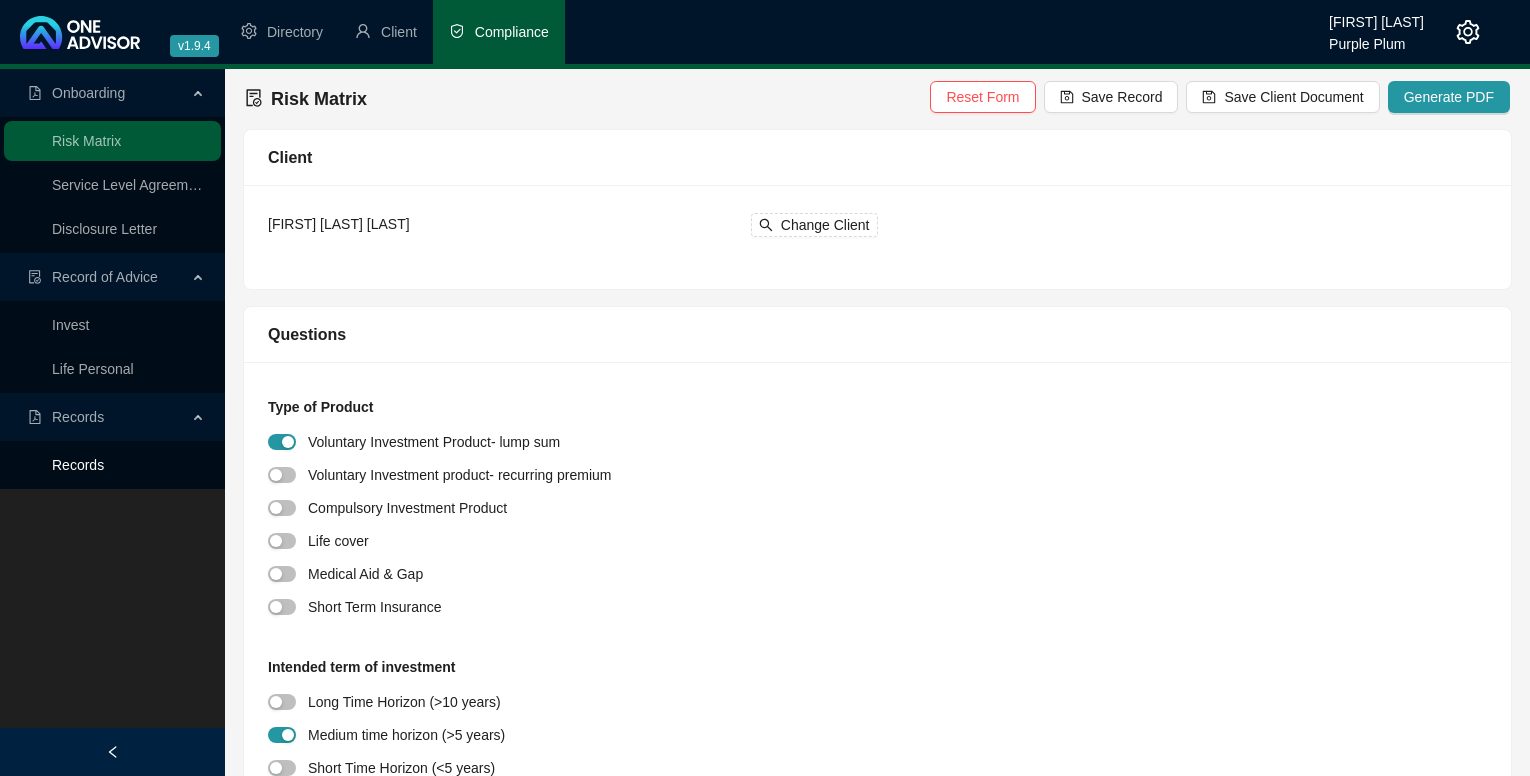 drag, startPoint x: 77, startPoint y: 459, endPoint x: 100, endPoint y: 477, distance: 29.206163 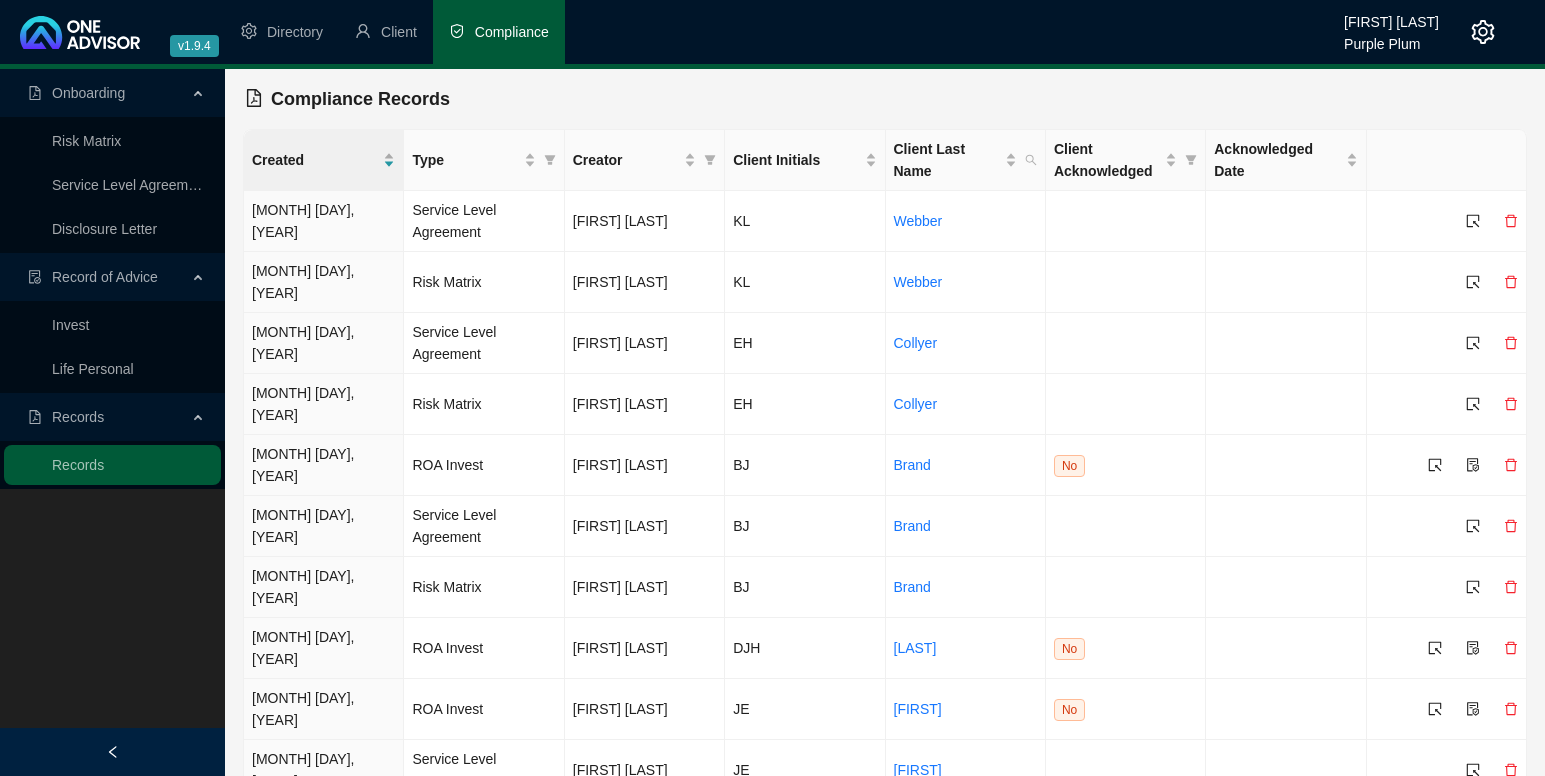 click on "6" at bounding box center (1260, 829) 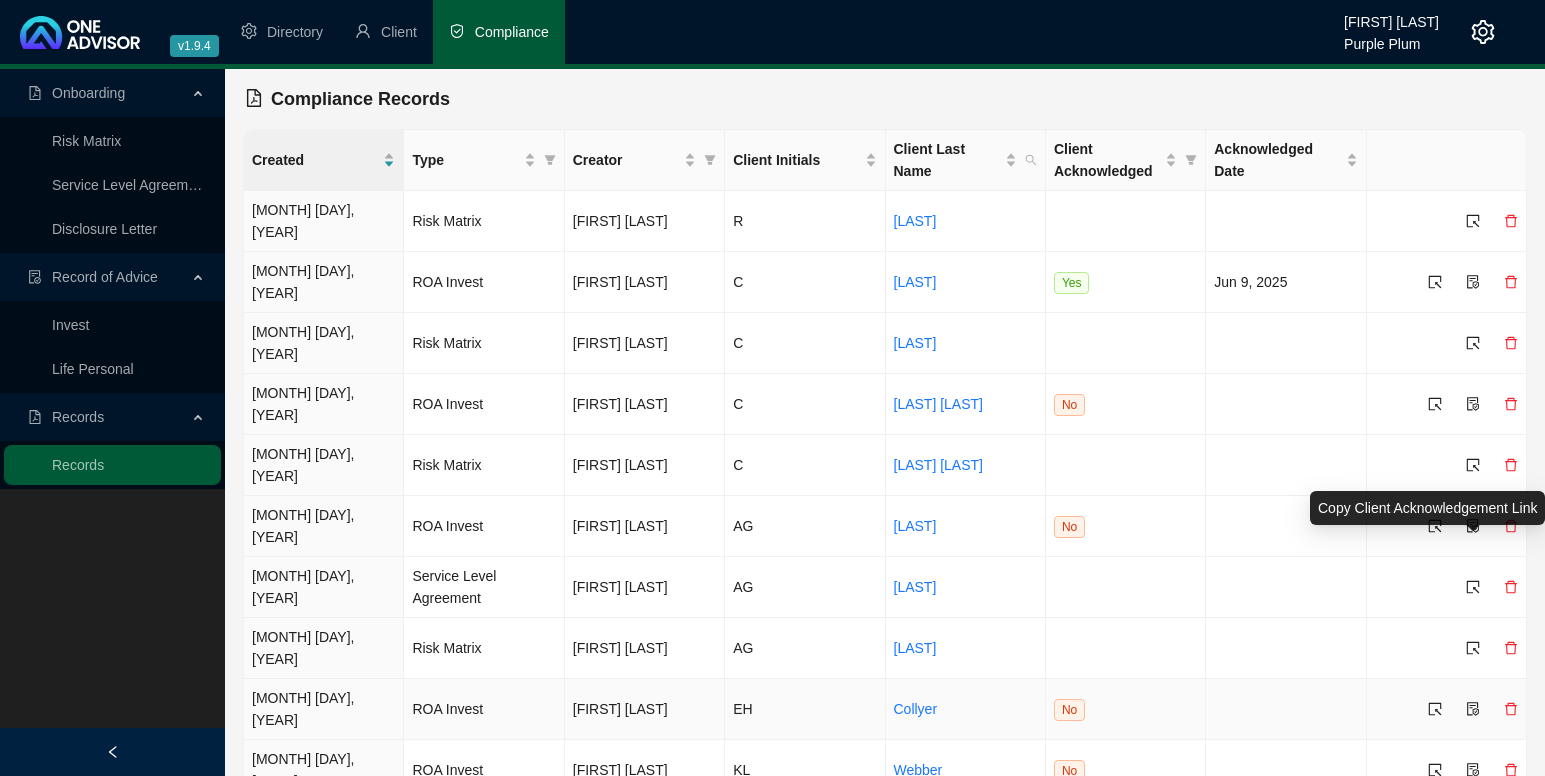 click at bounding box center [1473, 709] 